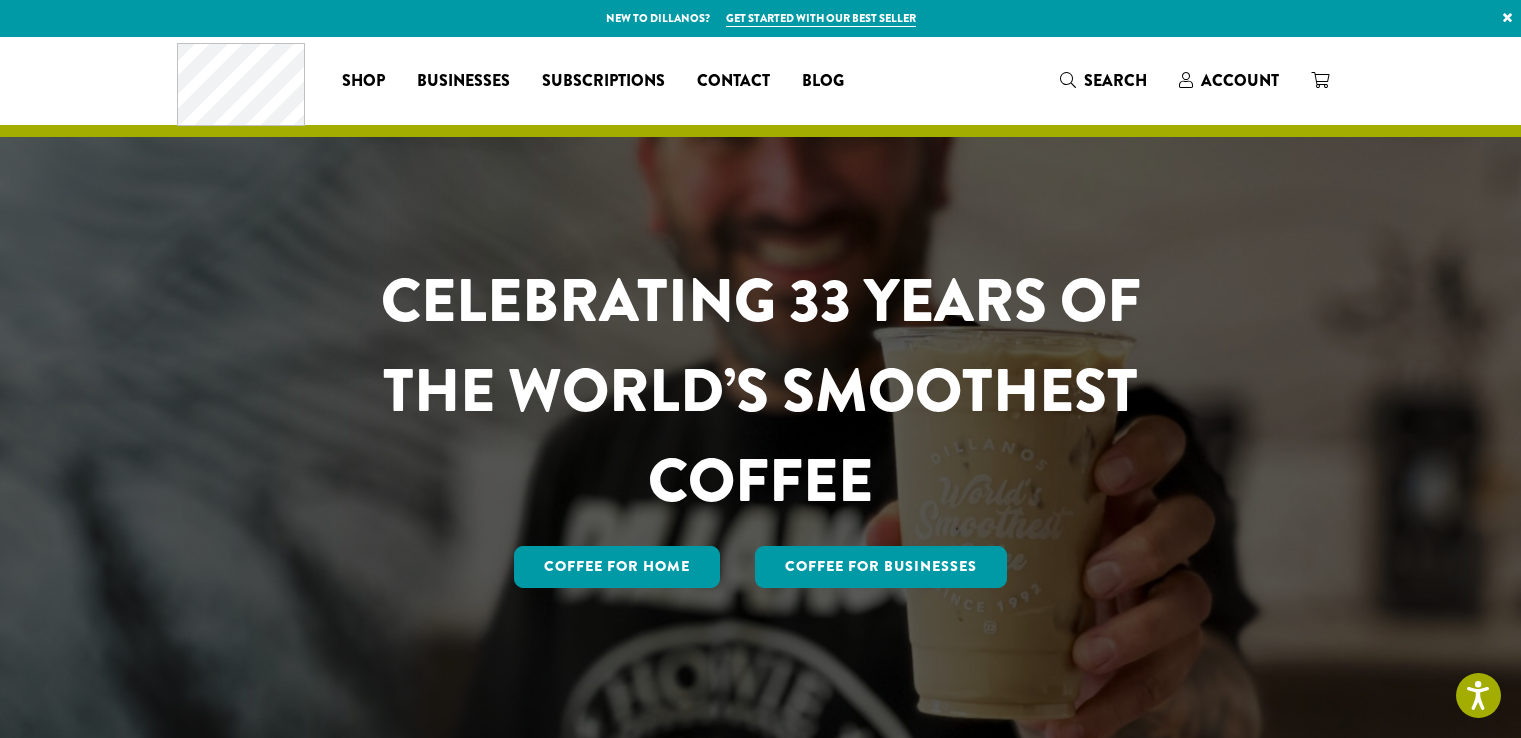 scroll, scrollTop: 0, scrollLeft: 0, axis: both 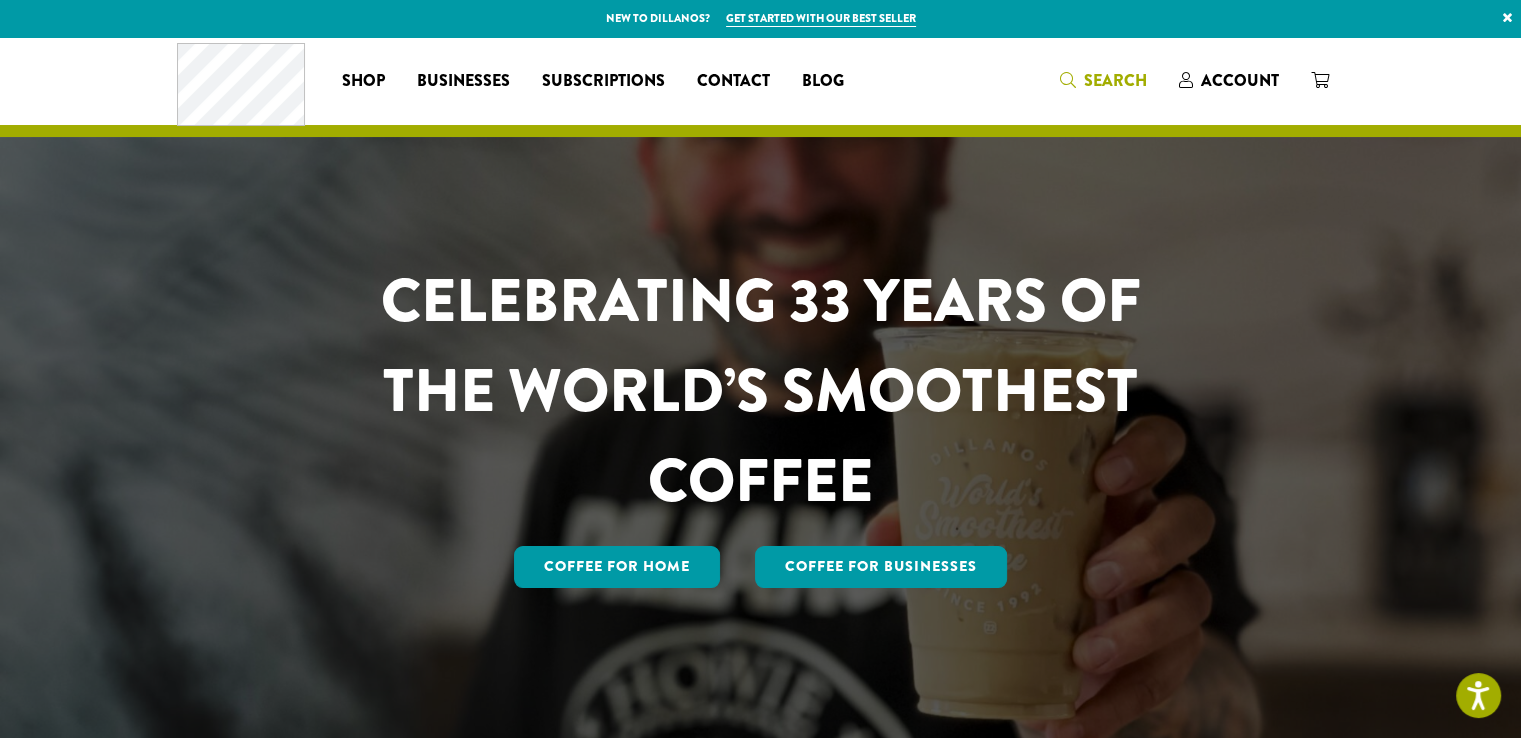 click on "Search" at bounding box center [1115, 80] 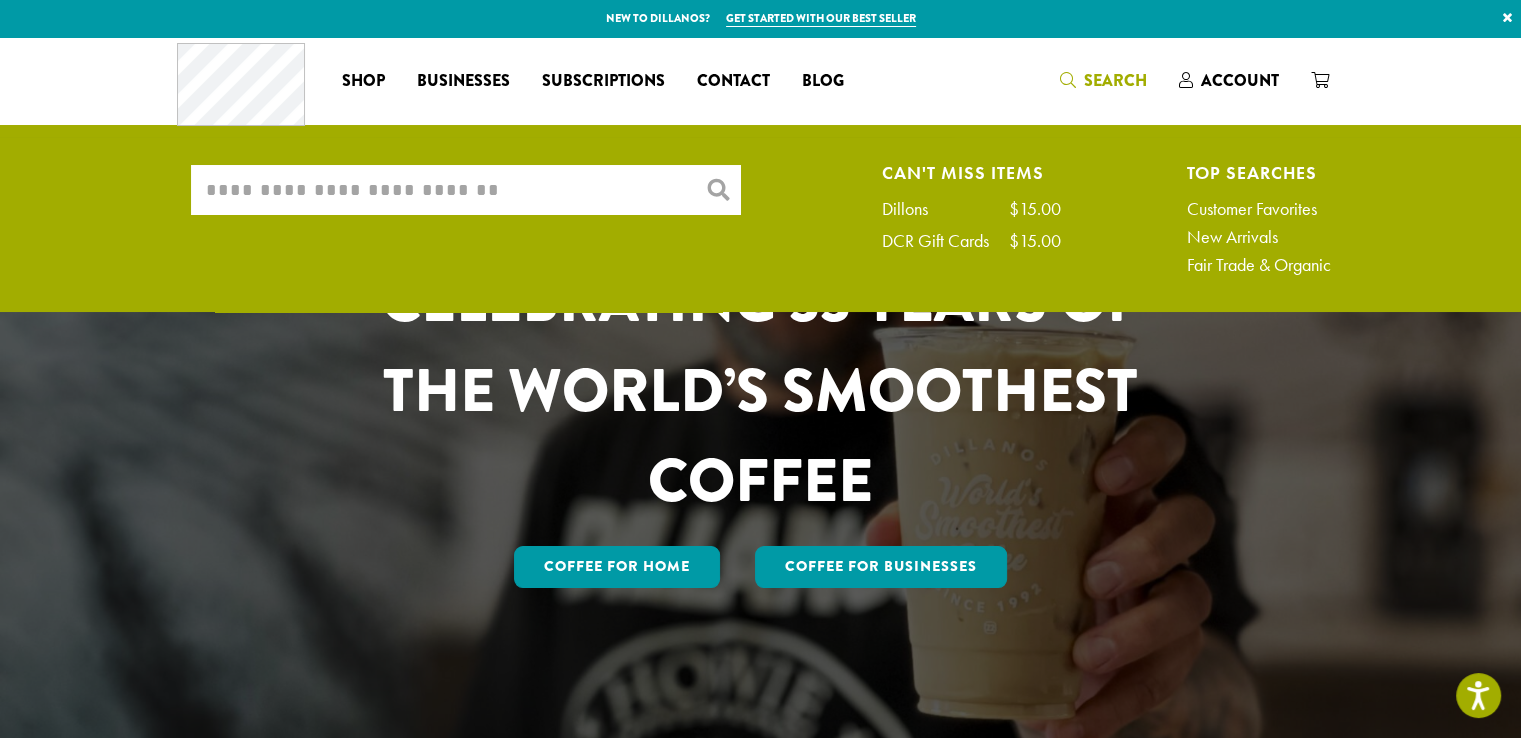 click on "What are you searching for?" at bounding box center (466, 190) 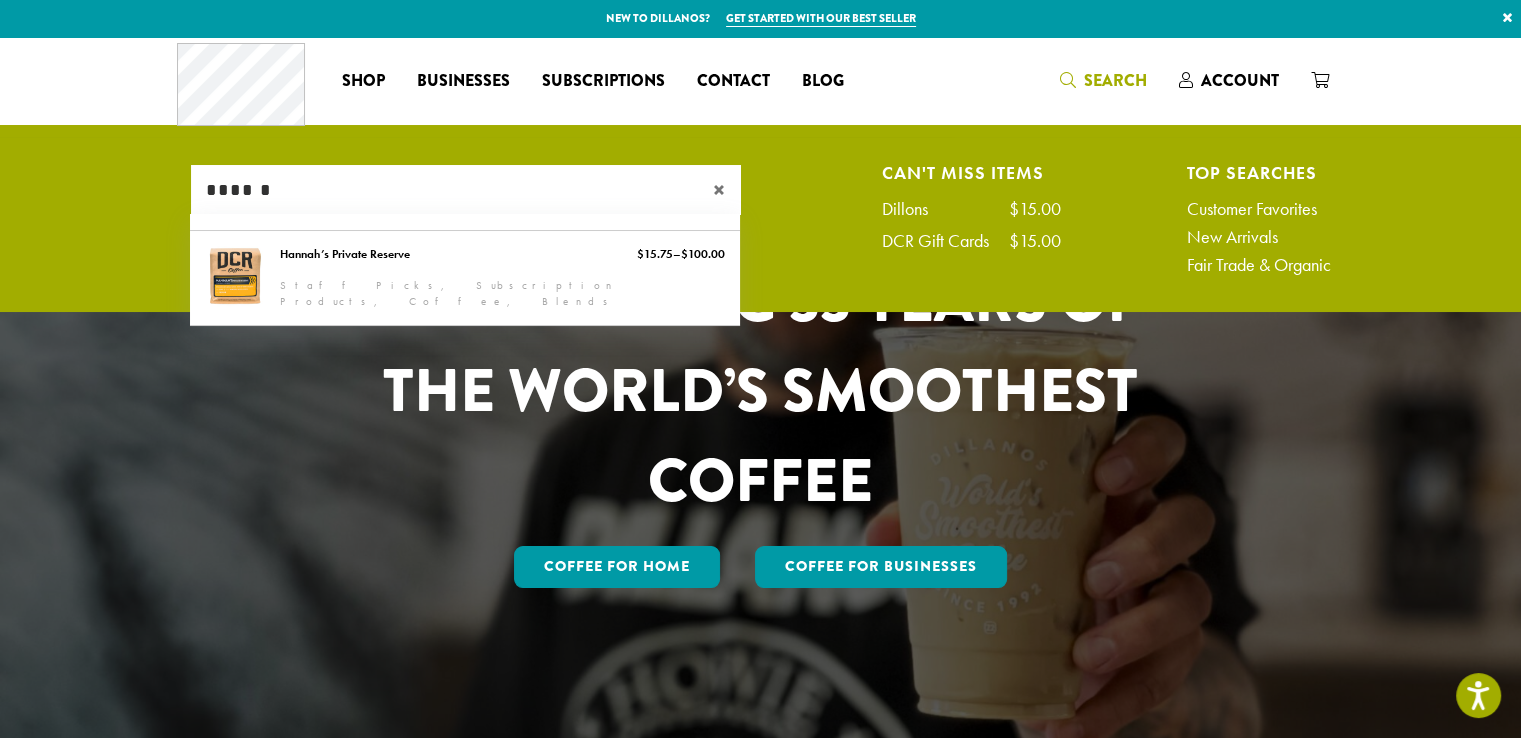 type on "******" 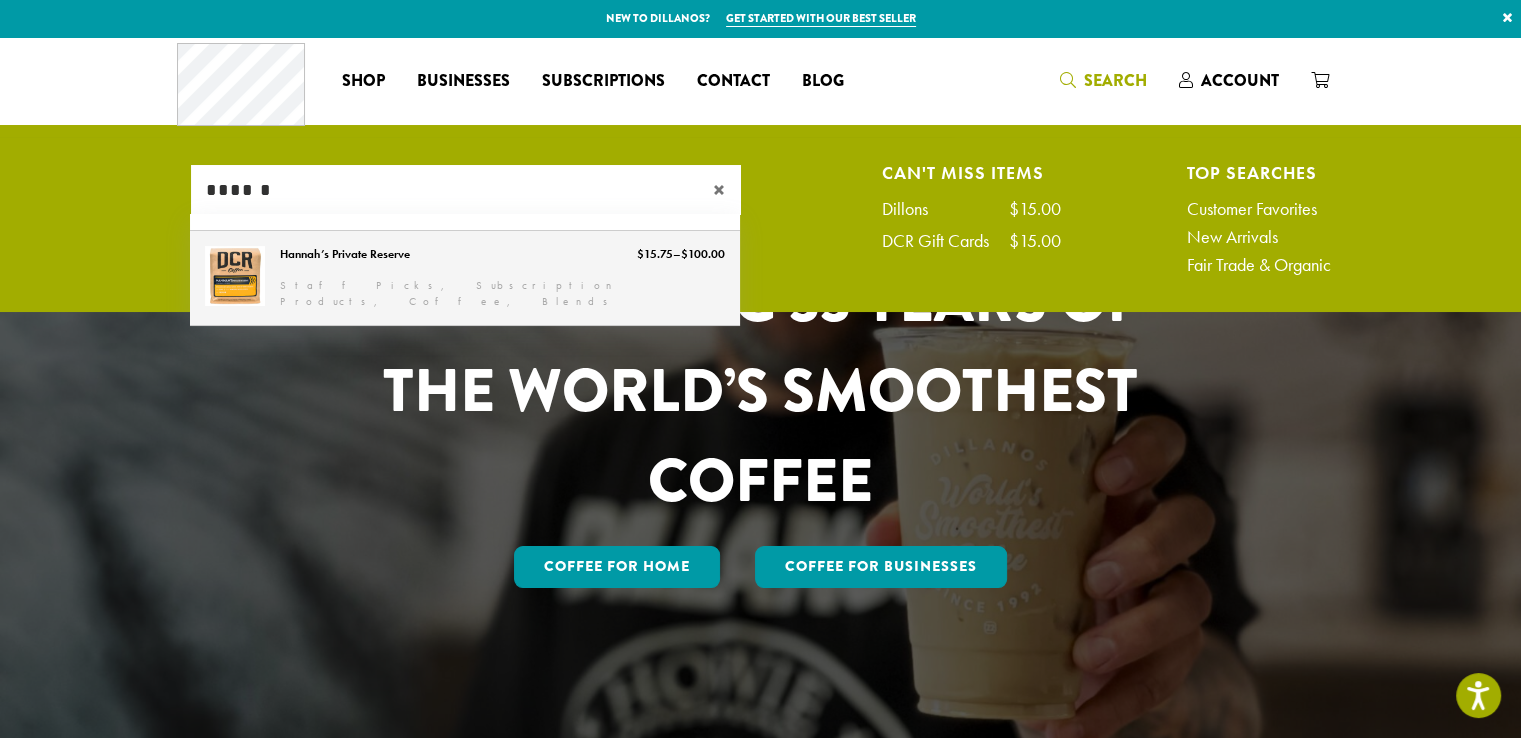 click on "Hannah’s Private Reserve" at bounding box center (465, 278) 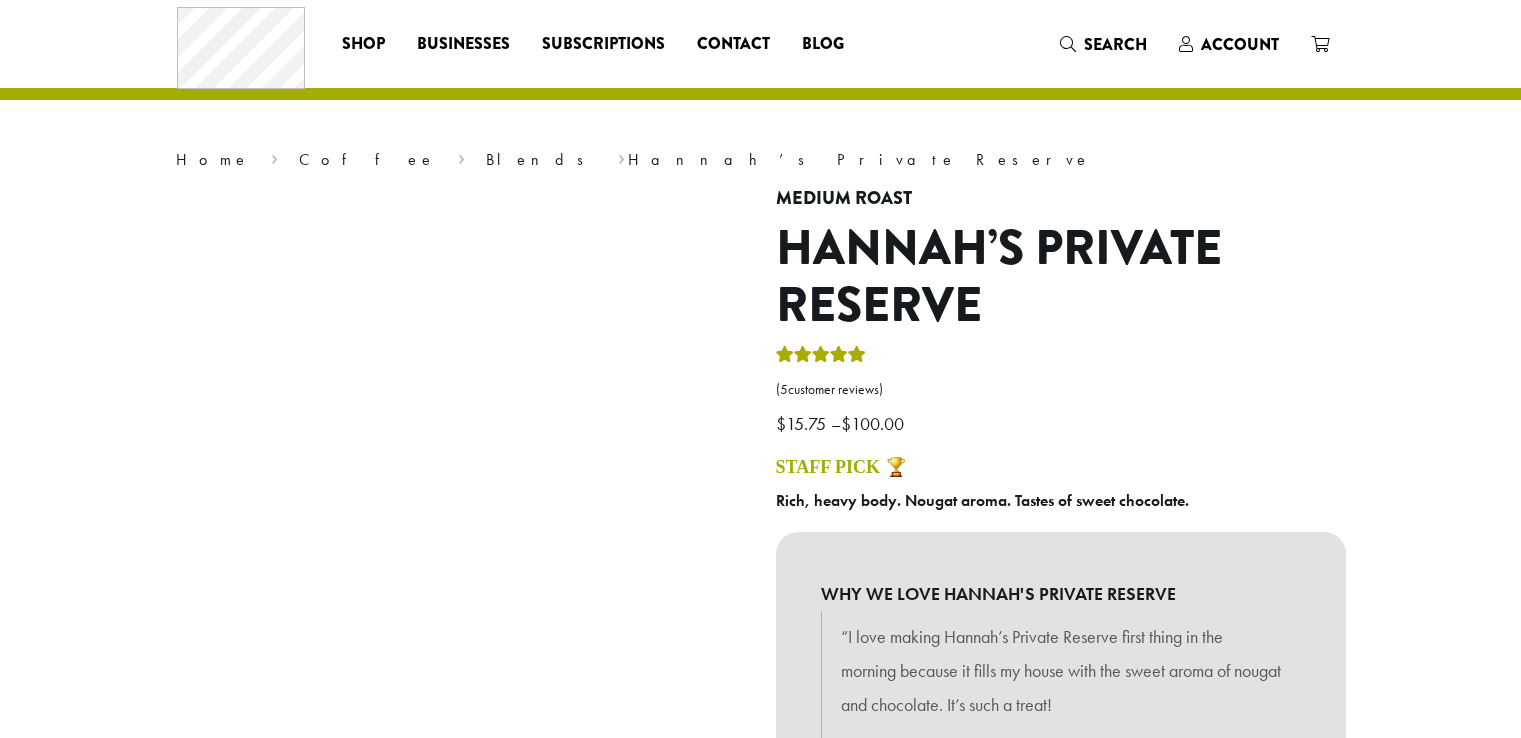 scroll, scrollTop: 0, scrollLeft: 0, axis: both 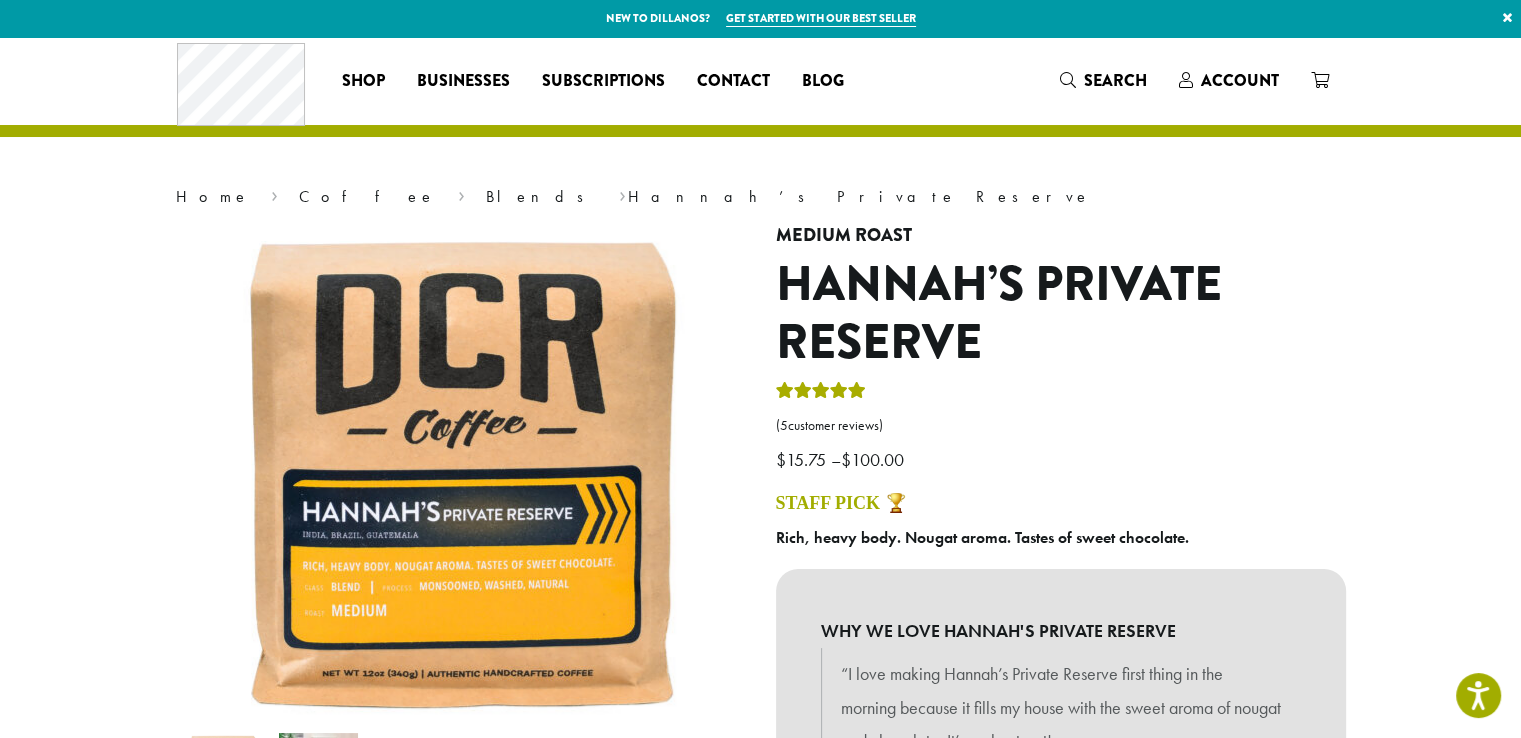click on "Medium Roast [PERSON]'s Private Reserve
( 5  customer reviews)
$ 15.75  –  $ 100.00
STAFF PICK  🏆
Rich, heavy body. Nougat aroma. Tastes of sweet chocolate.
WHY WE LOVE [PERSON]'S PRIVATE RESERVE
“I love making [PERSON]'s Private Reserve first thing in the morning because it fills my house with the sweet aroma of nougat and chocolate. It’s such a treat!
There’s nothing better than getting your day started with an amazing cup of coffee that doesn’t even need creamer, because it’s that awesome!”
– [FIRST], Outbound
We recommend pairing [PERSON]'s Private Reserve with Barista 22’s exclusive flavor,  Recipe 22 .   Recipe 22  gives sticky bun vibes all on its own, complementing this coffee’s nougat aroma and sweet chocolate flavor notes in a magical way.
Coffee Size" at bounding box center [1061, 884] 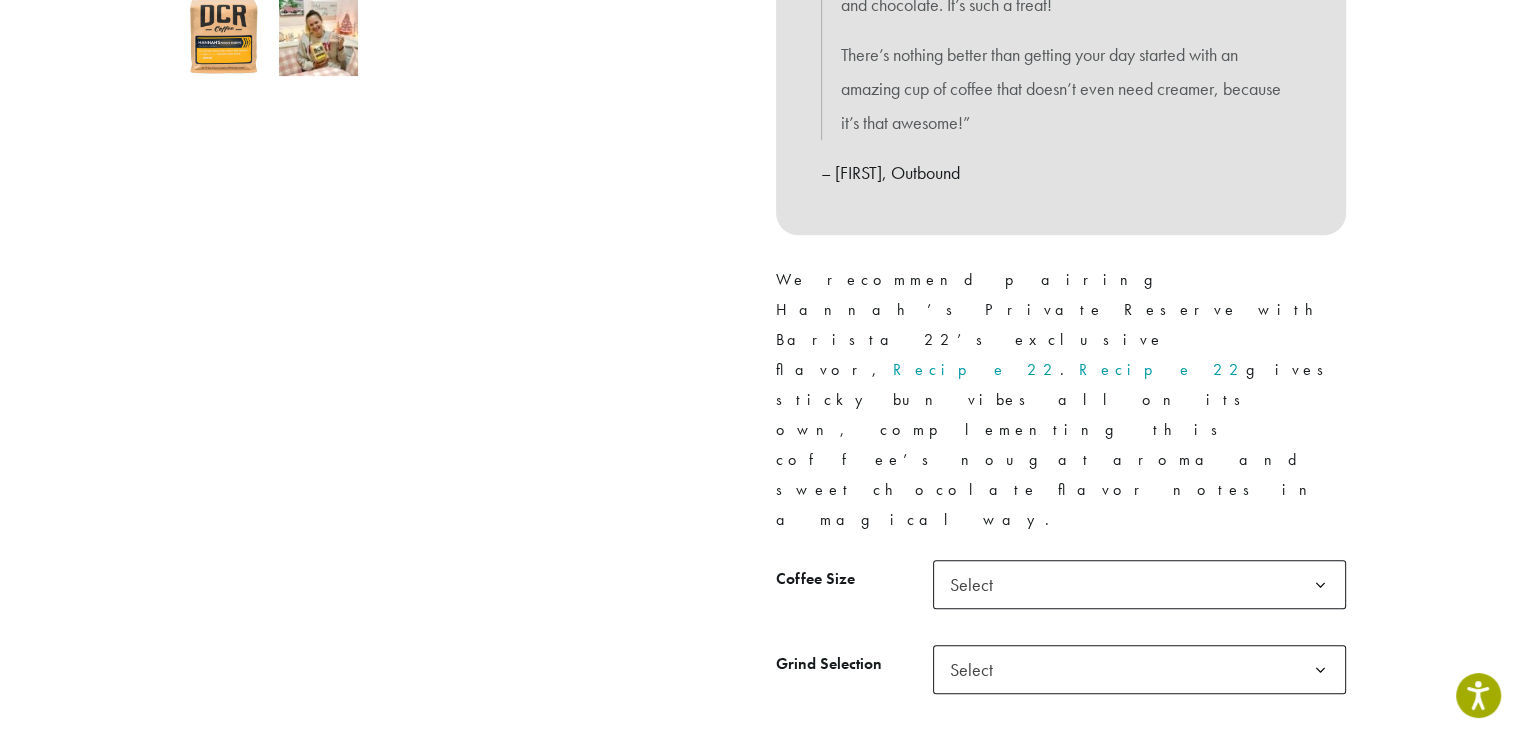scroll, scrollTop: 840, scrollLeft: 0, axis: vertical 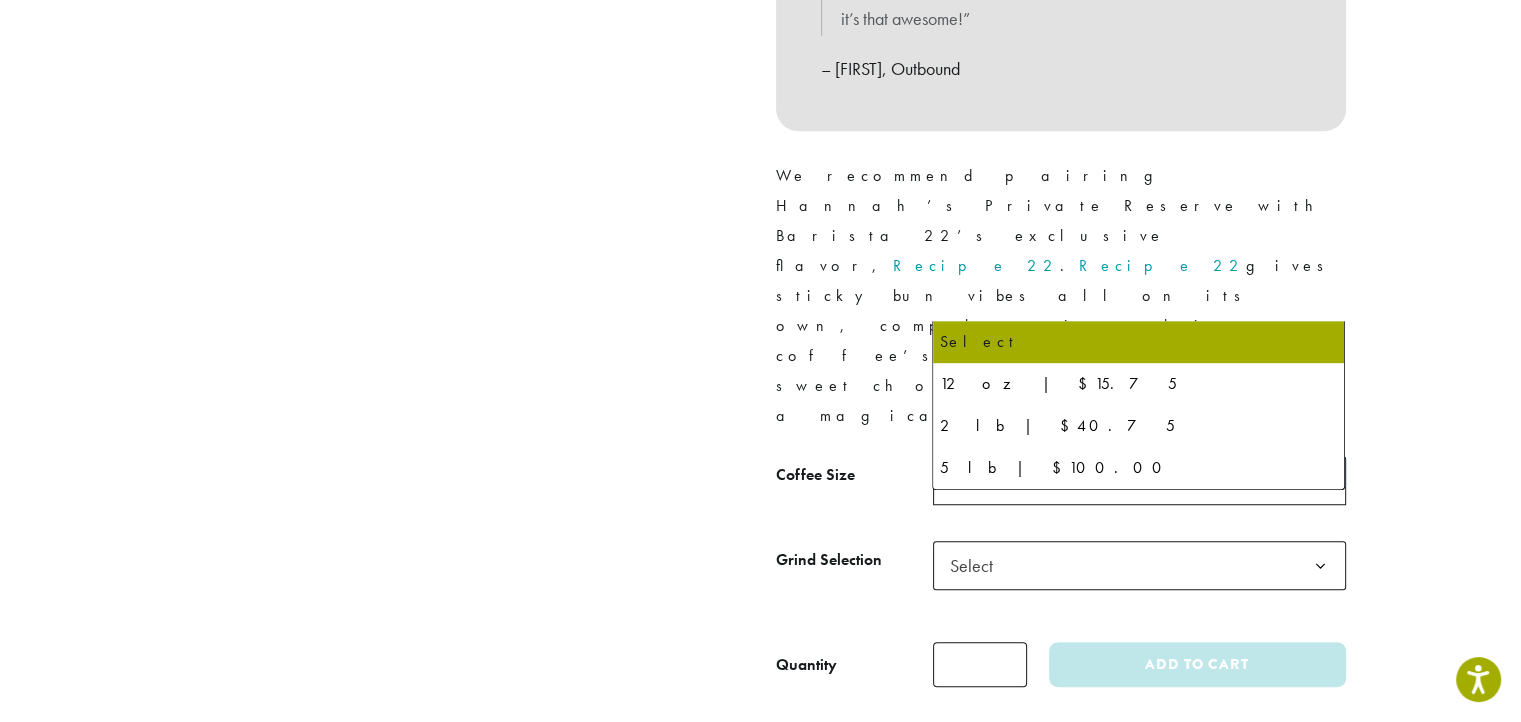 click 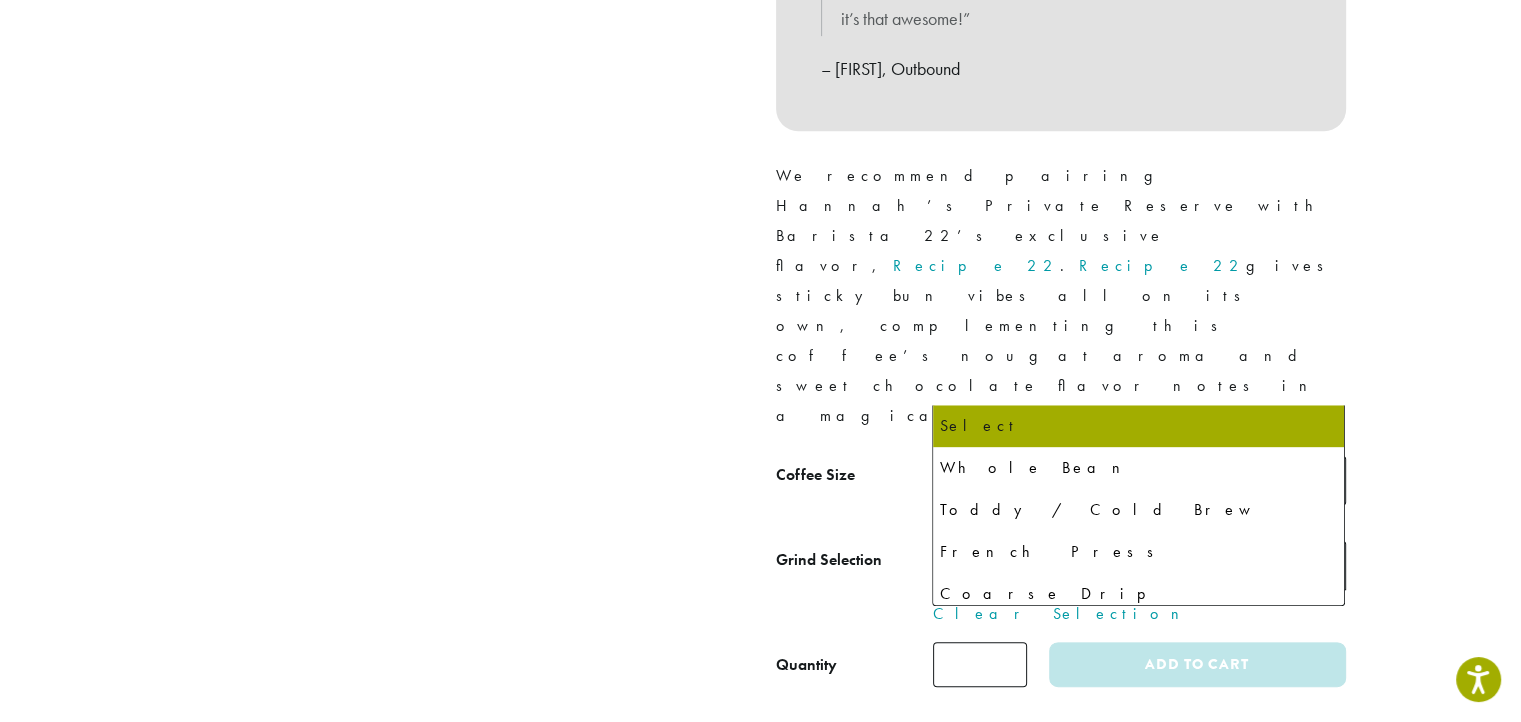 click 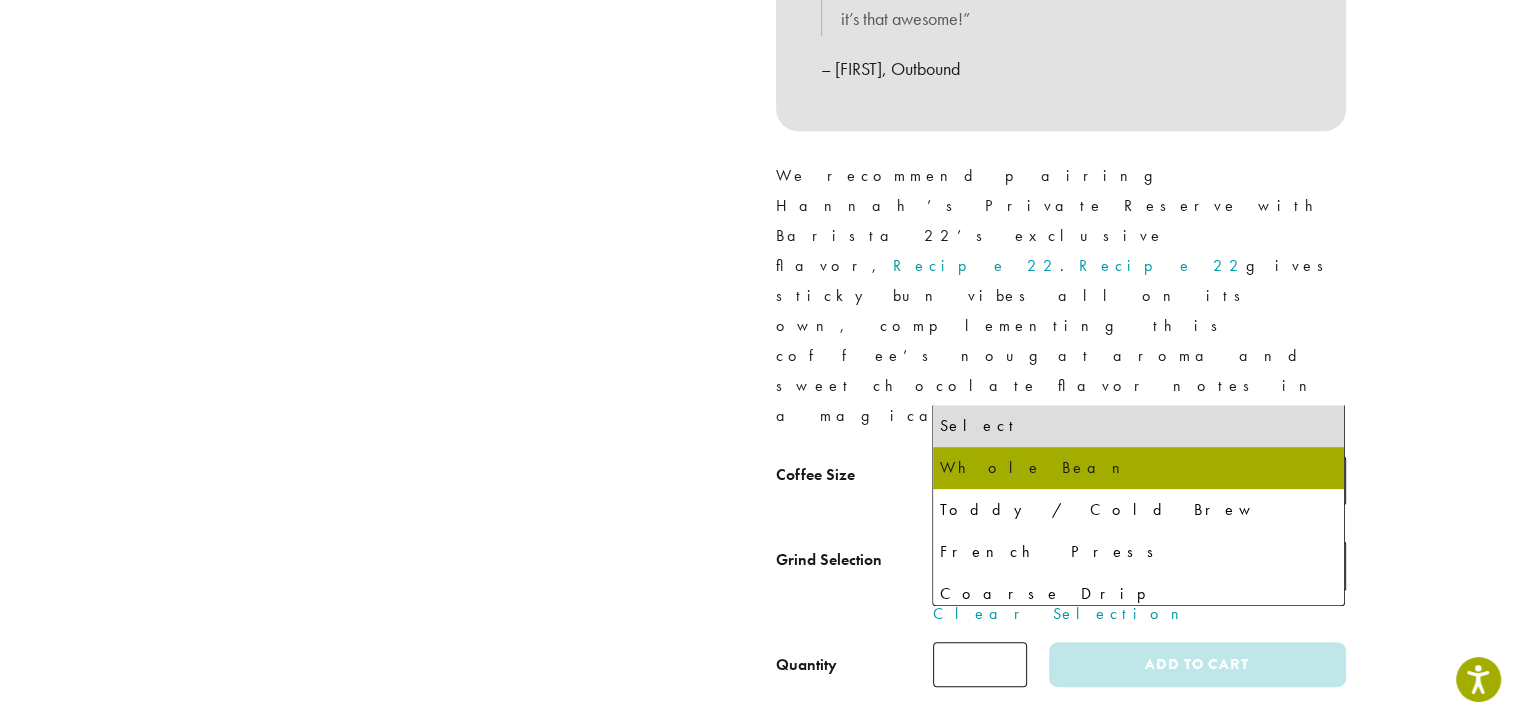 select on "**********" 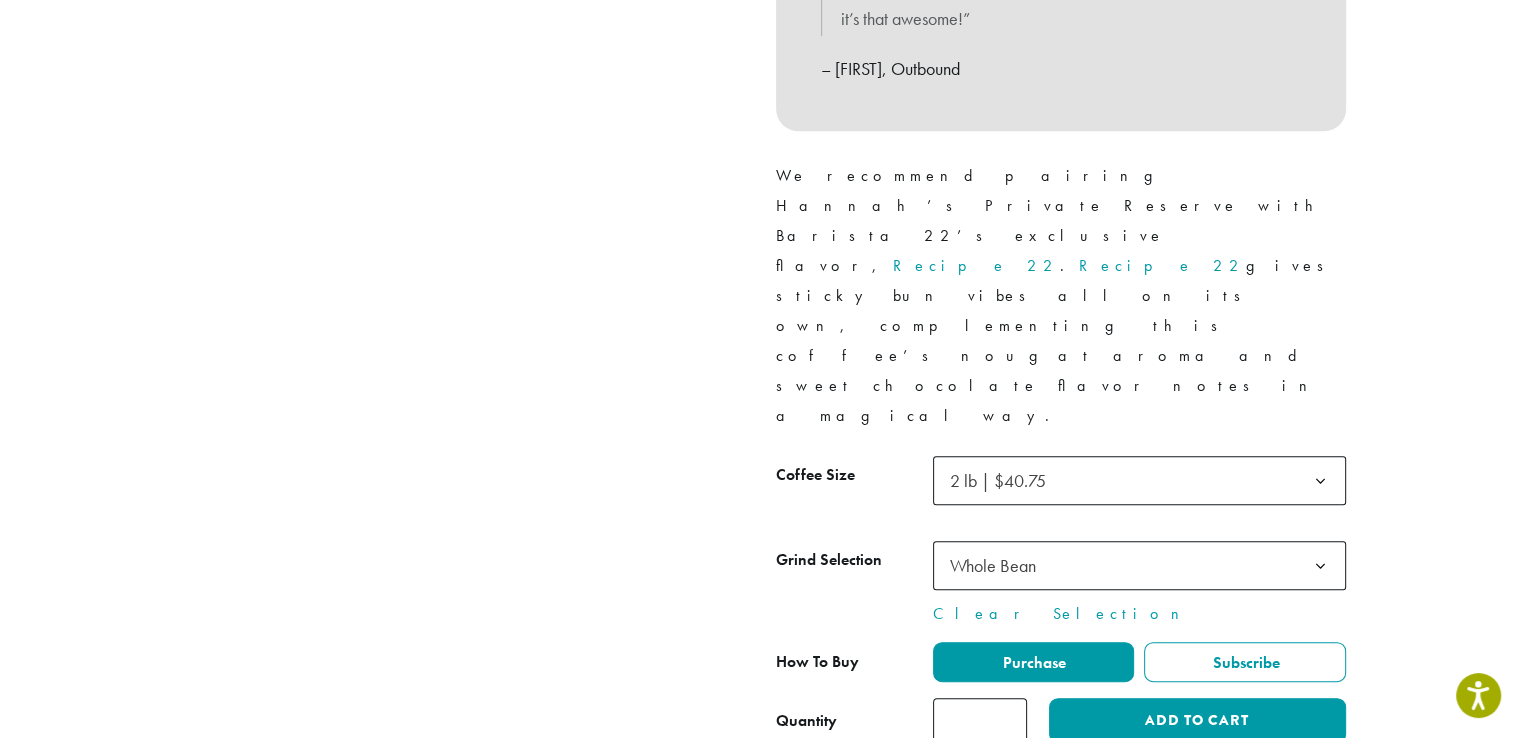 click on "*" 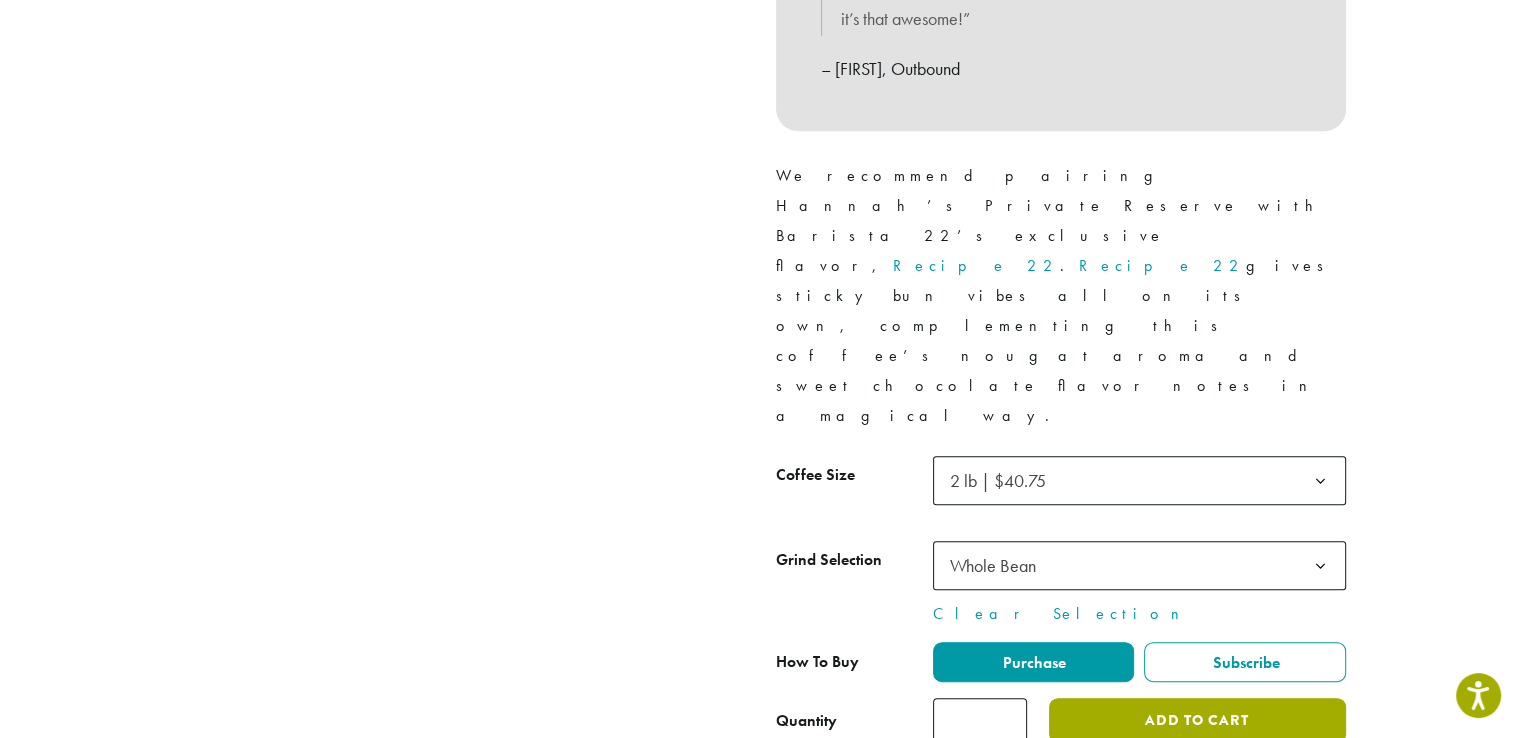 click on "Add to cart" 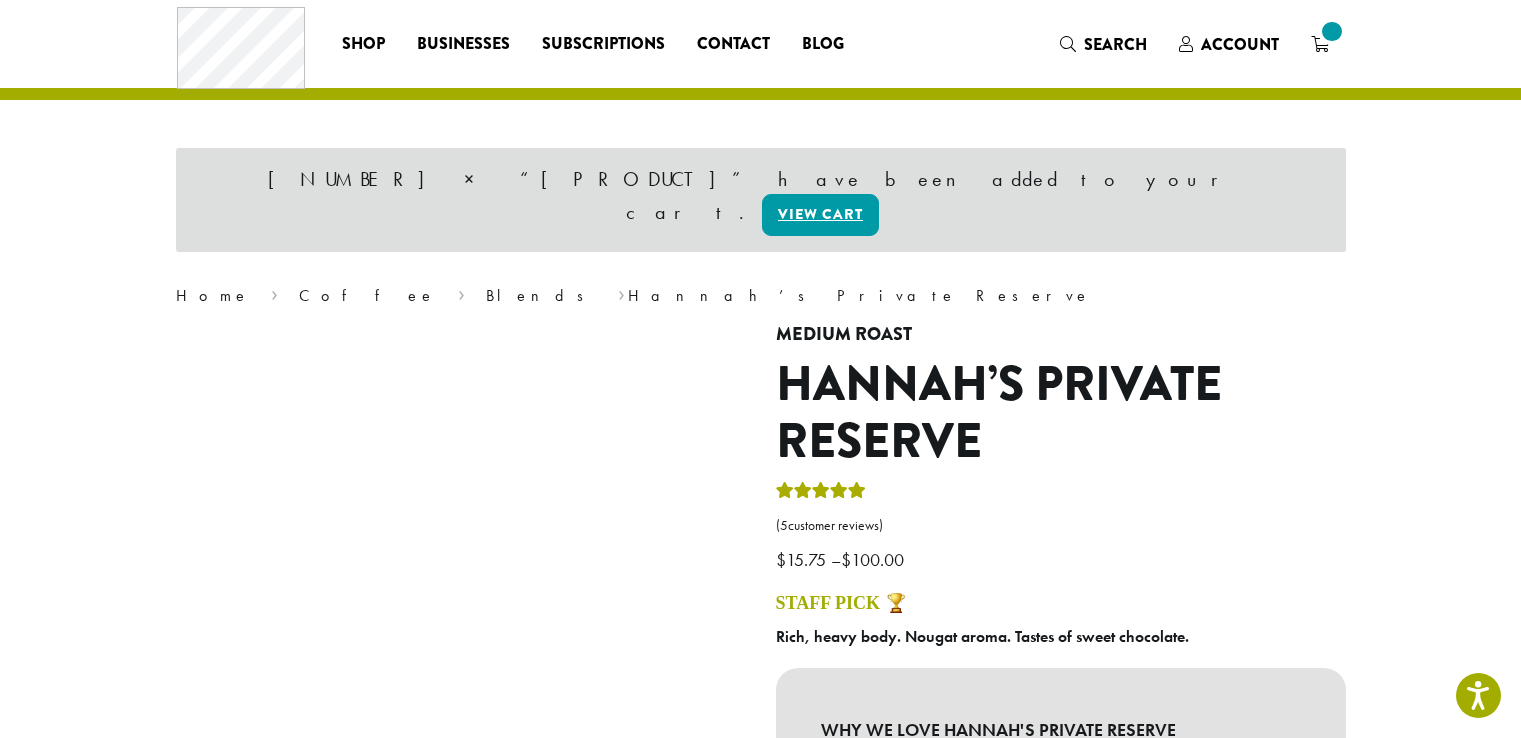 scroll, scrollTop: 0, scrollLeft: 0, axis: both 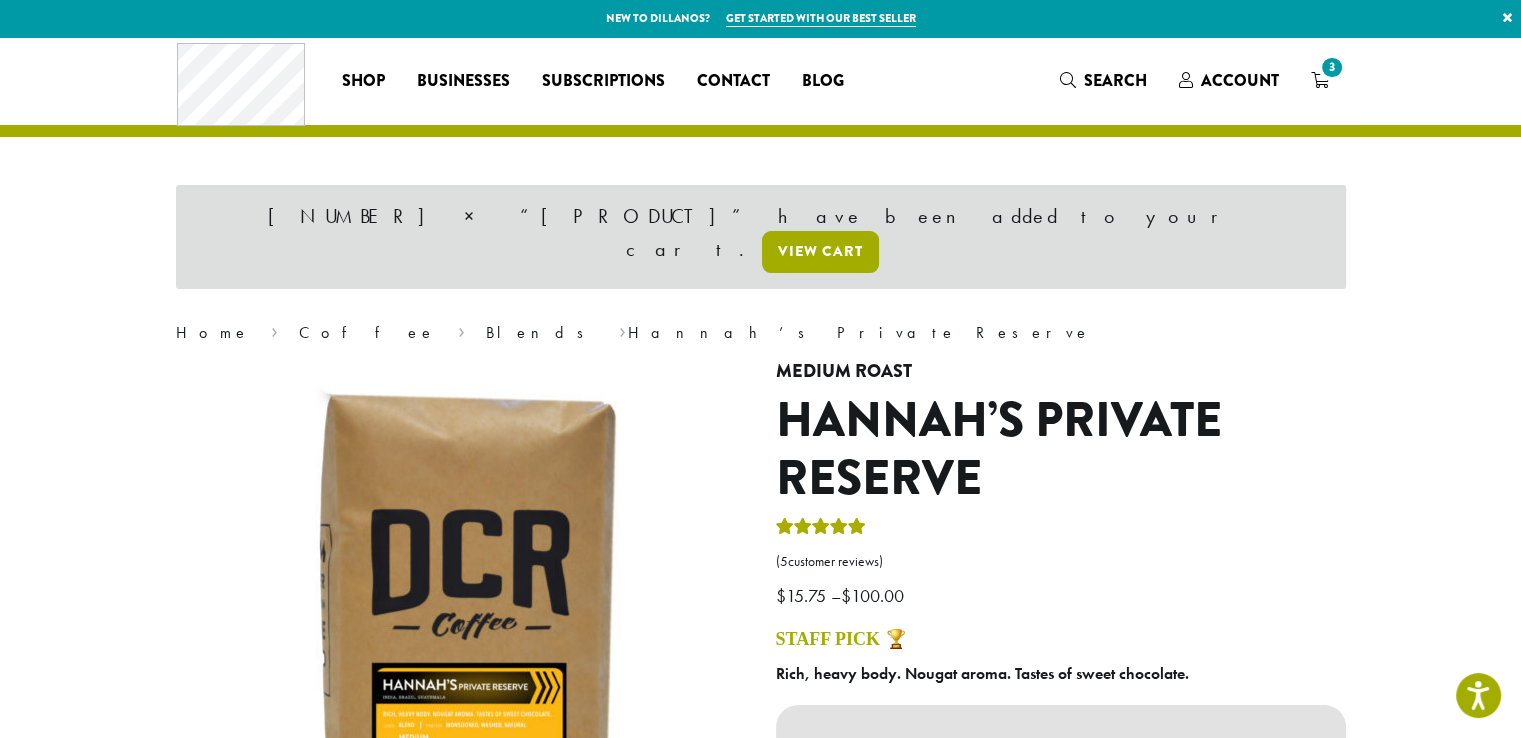 click on "View cart" at bounding box center (820, 252) 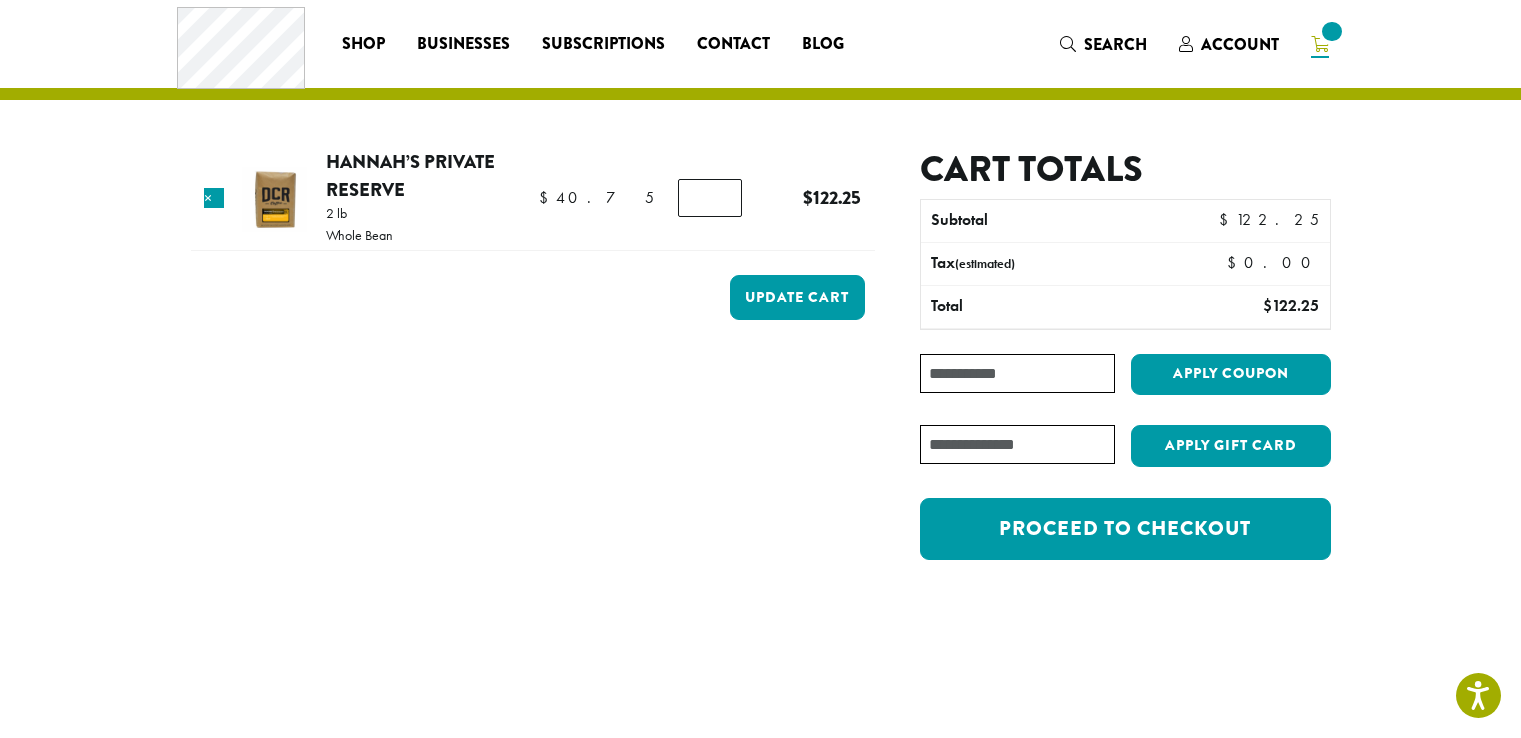 scroll, scrollTop: 0, scrollLeft: 0, axis: both 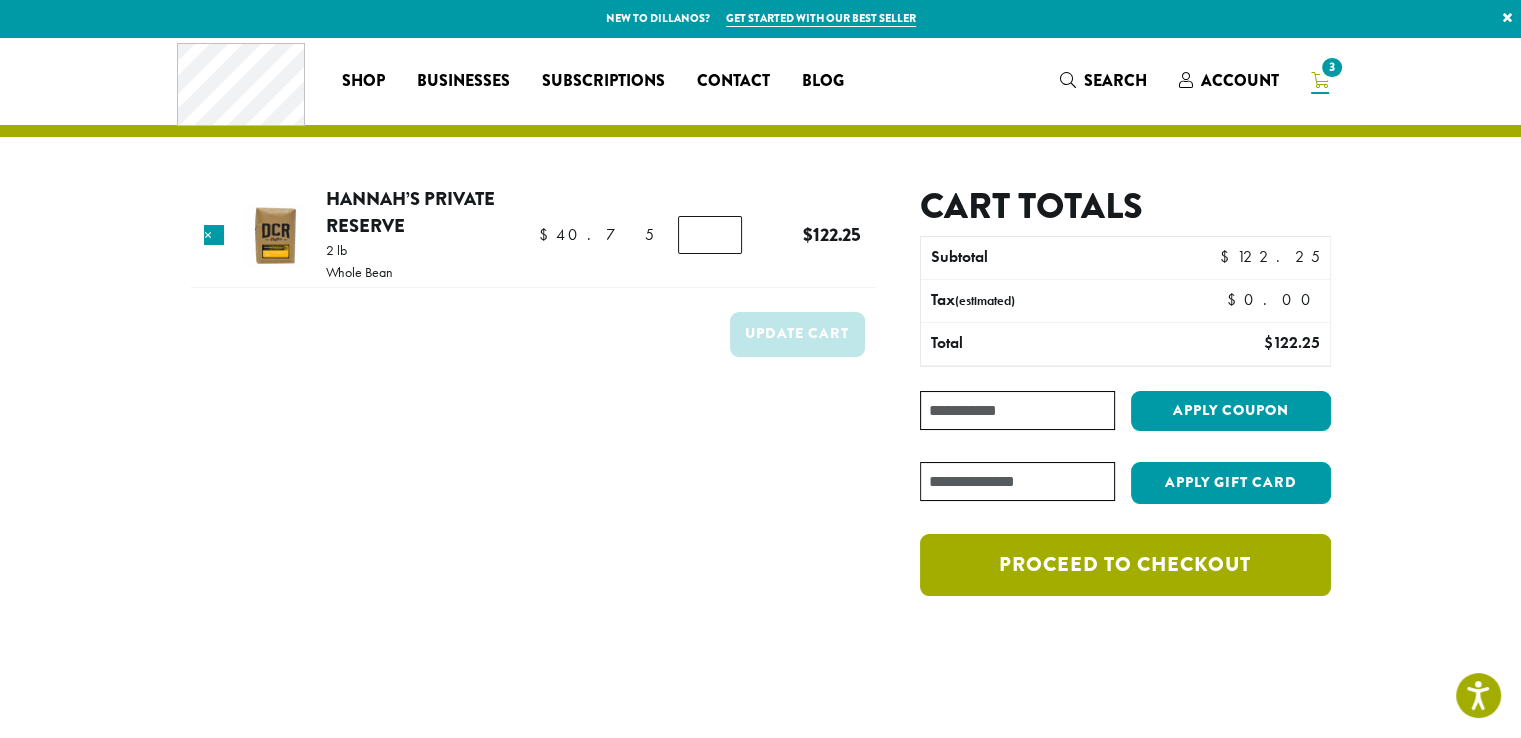 click on "Proceed to checkout" at bounding box center [1125, 565] 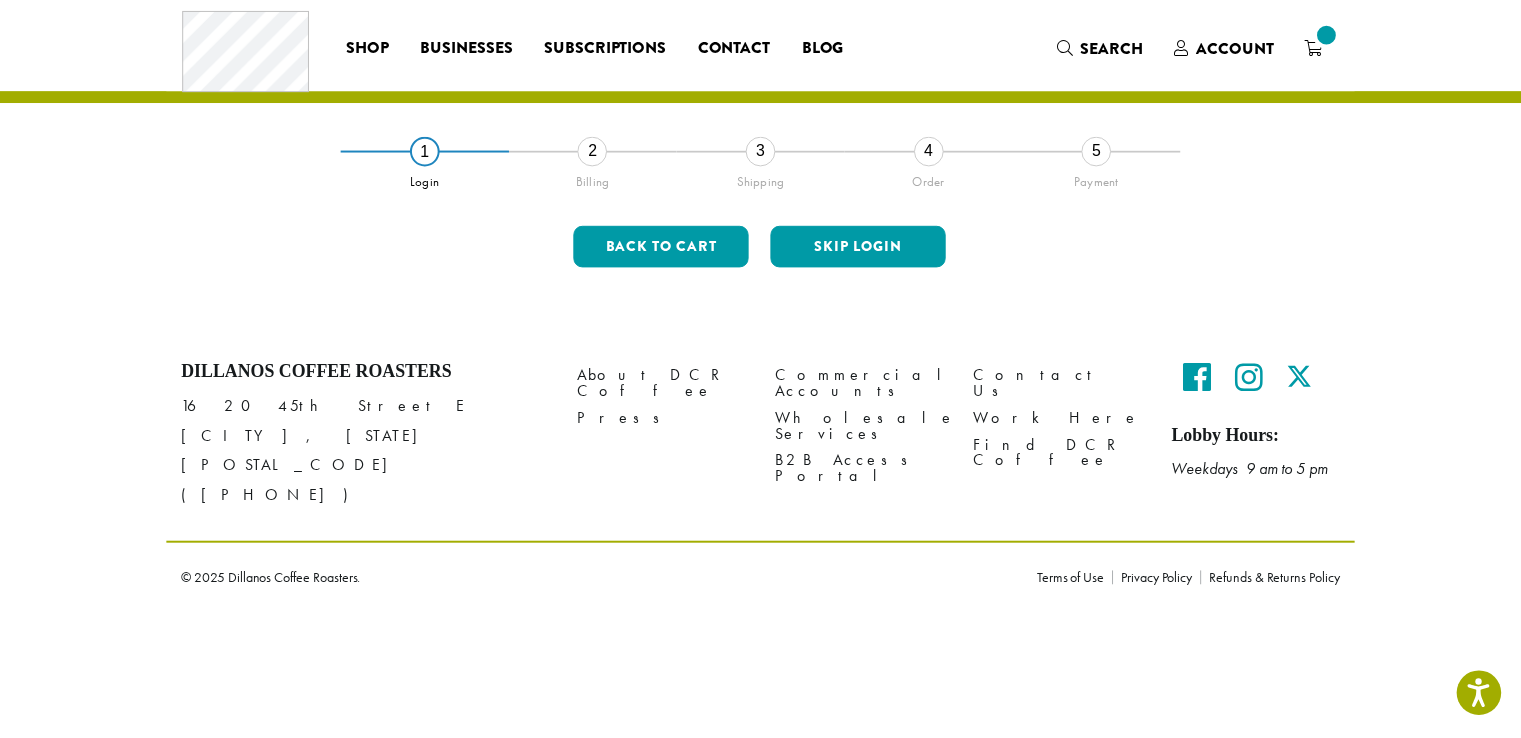 scroll, scrollTop: 0, scrollLeft: 0, axis: both 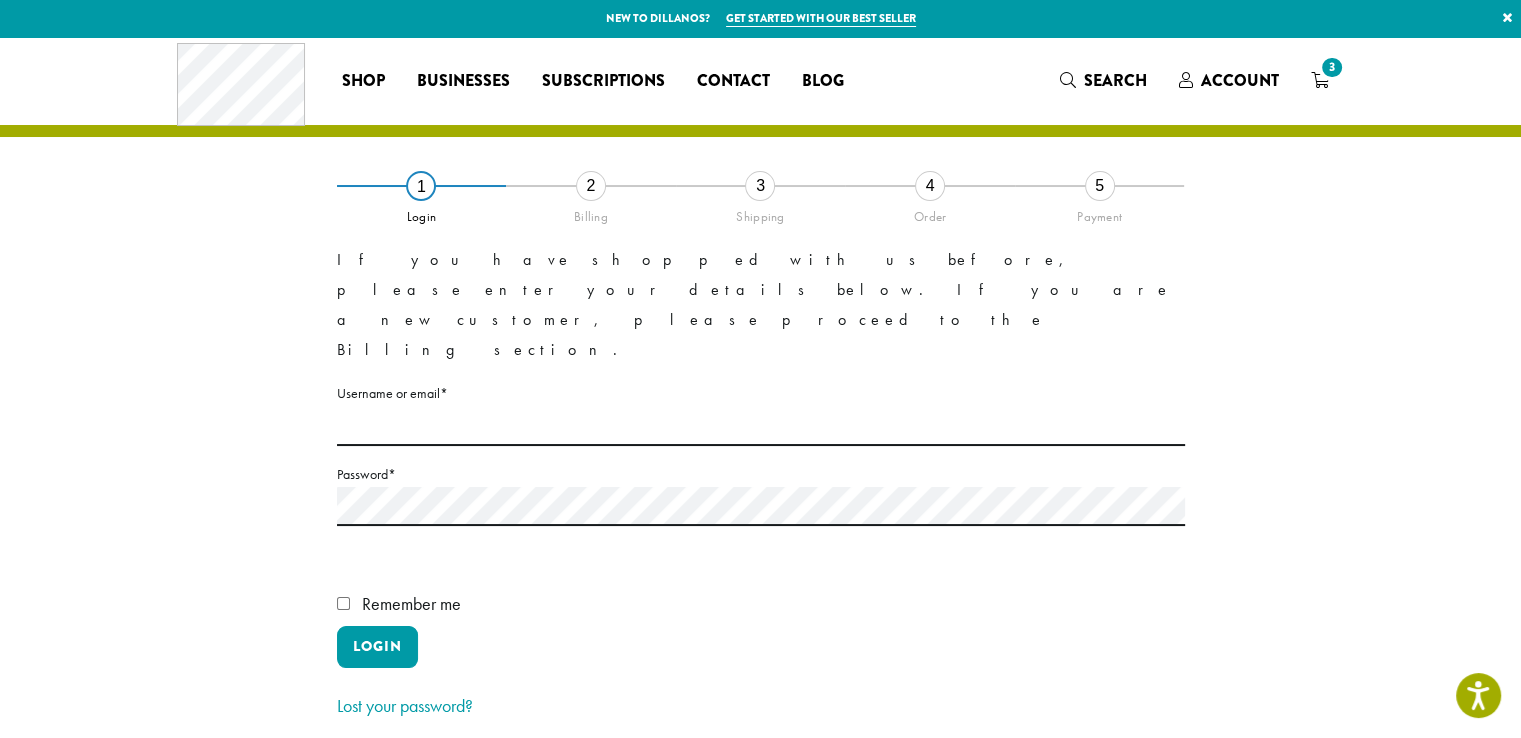 click on "Skip Login" at bounding box center (859, 776) 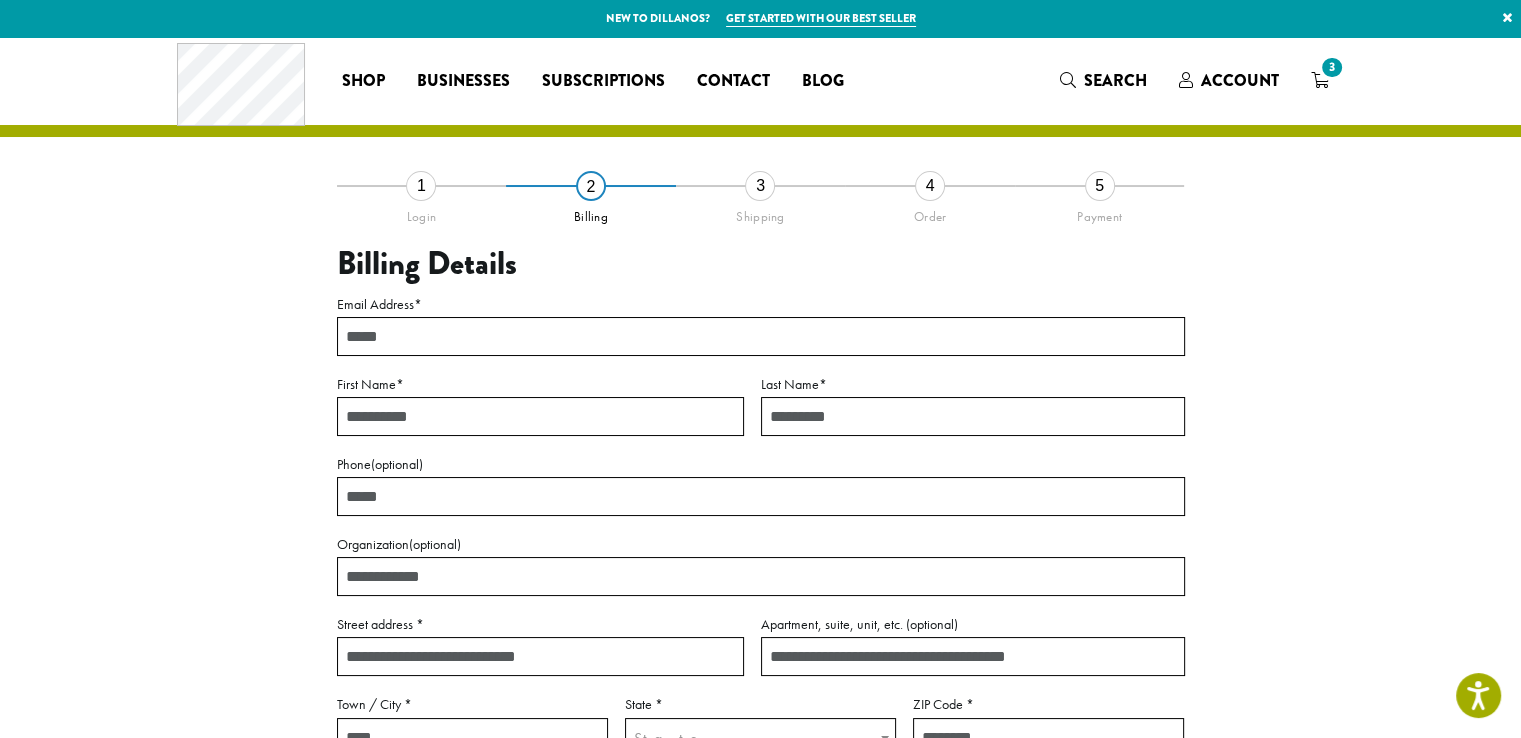 click on "Email Address  *" at bounding box center (761, 336) 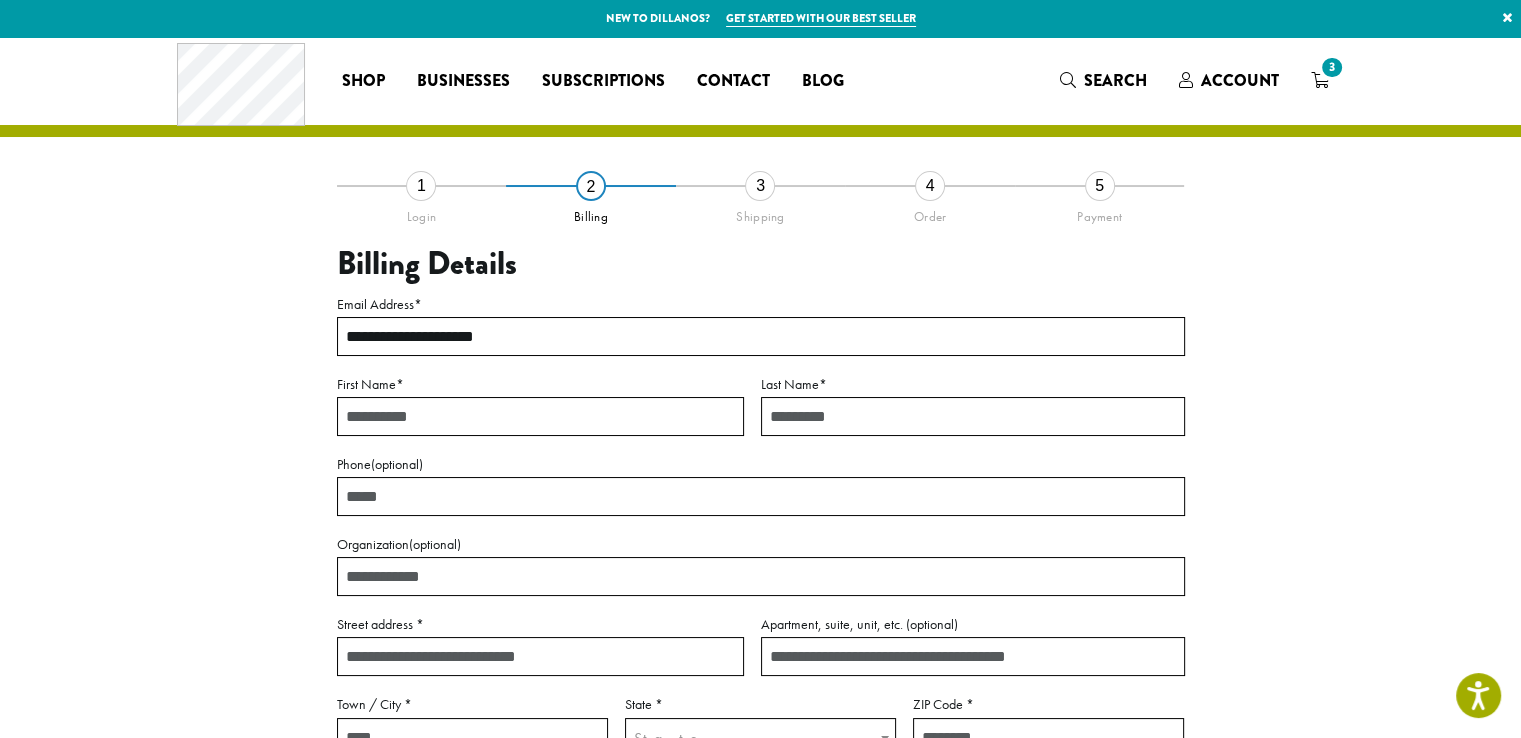 type on "**********" 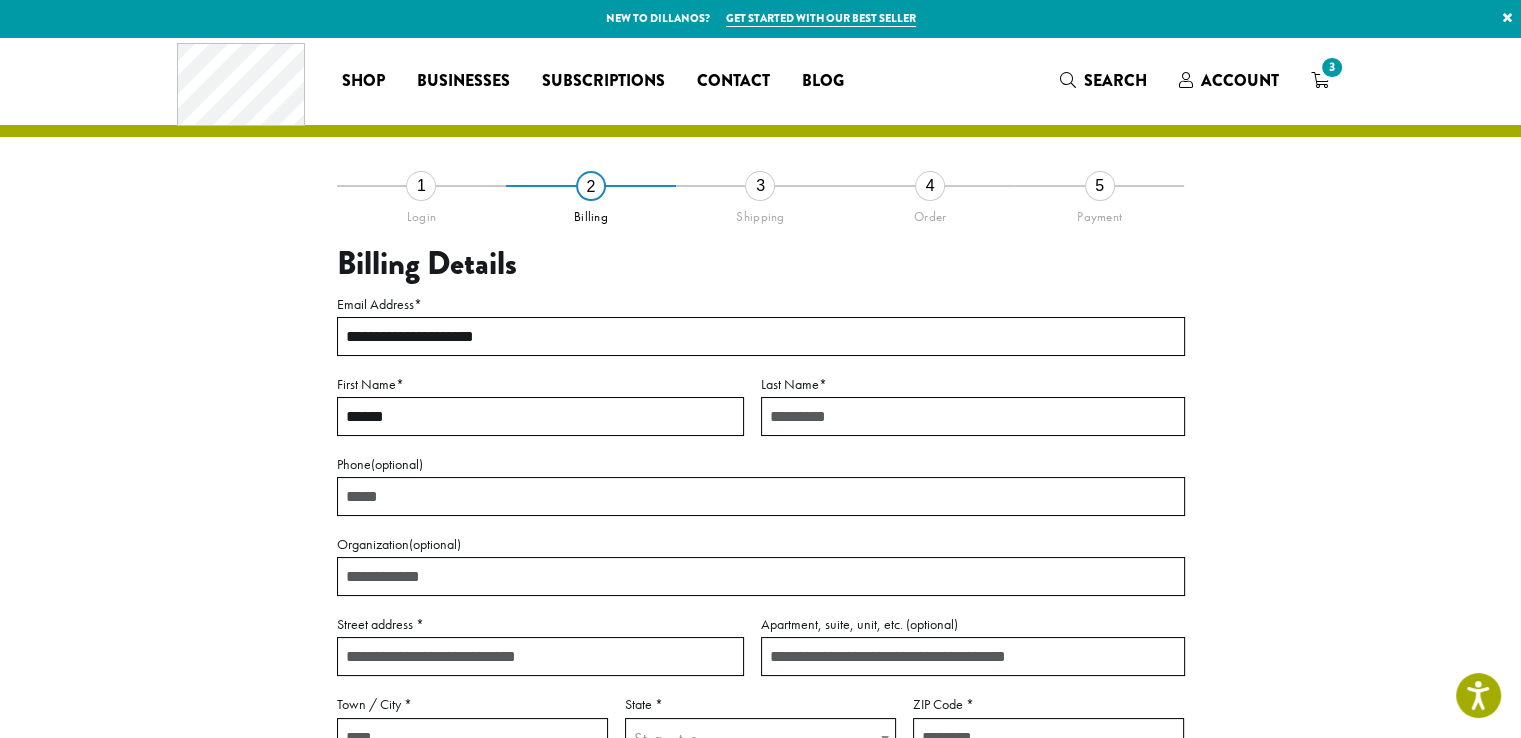 type on "******" 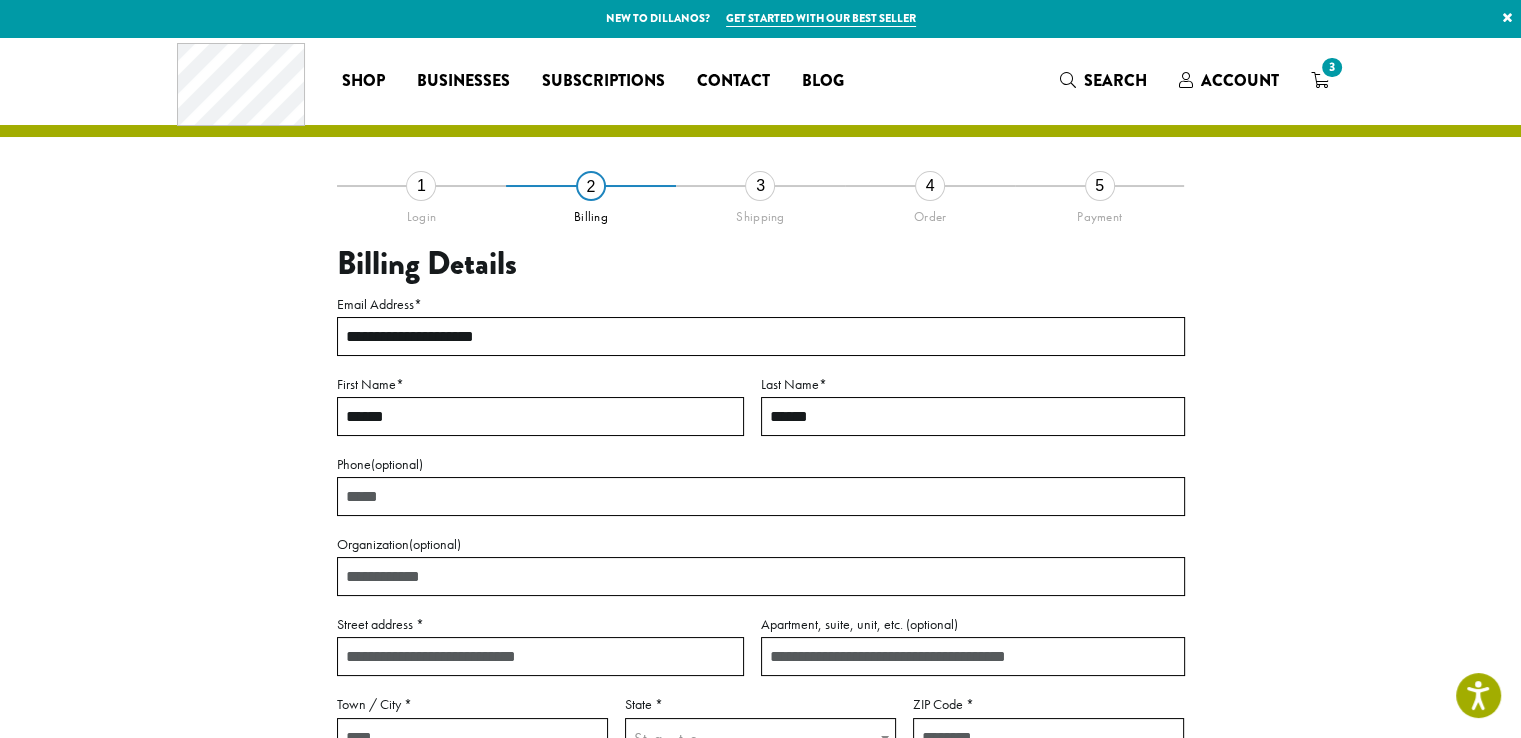type on "******" 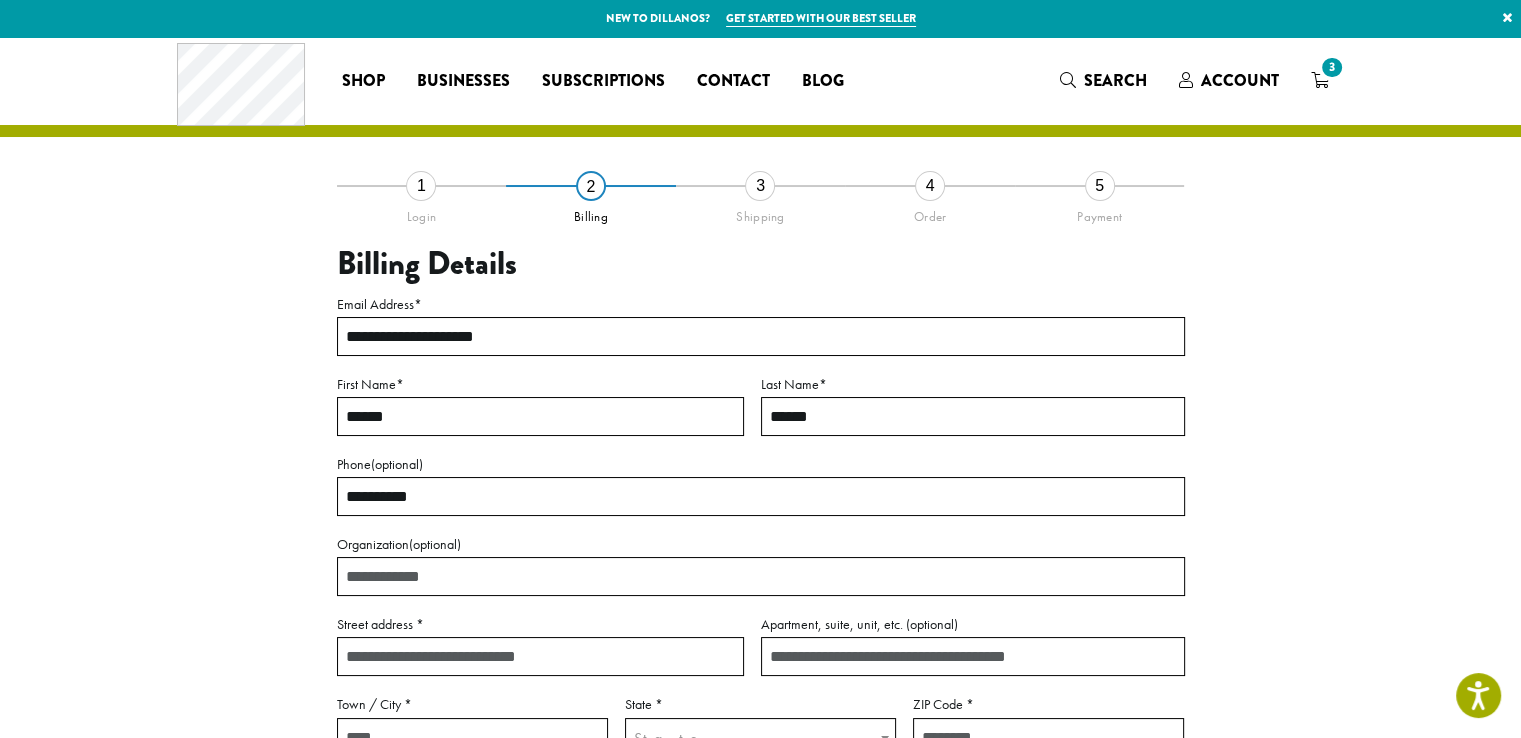 type on "**********" 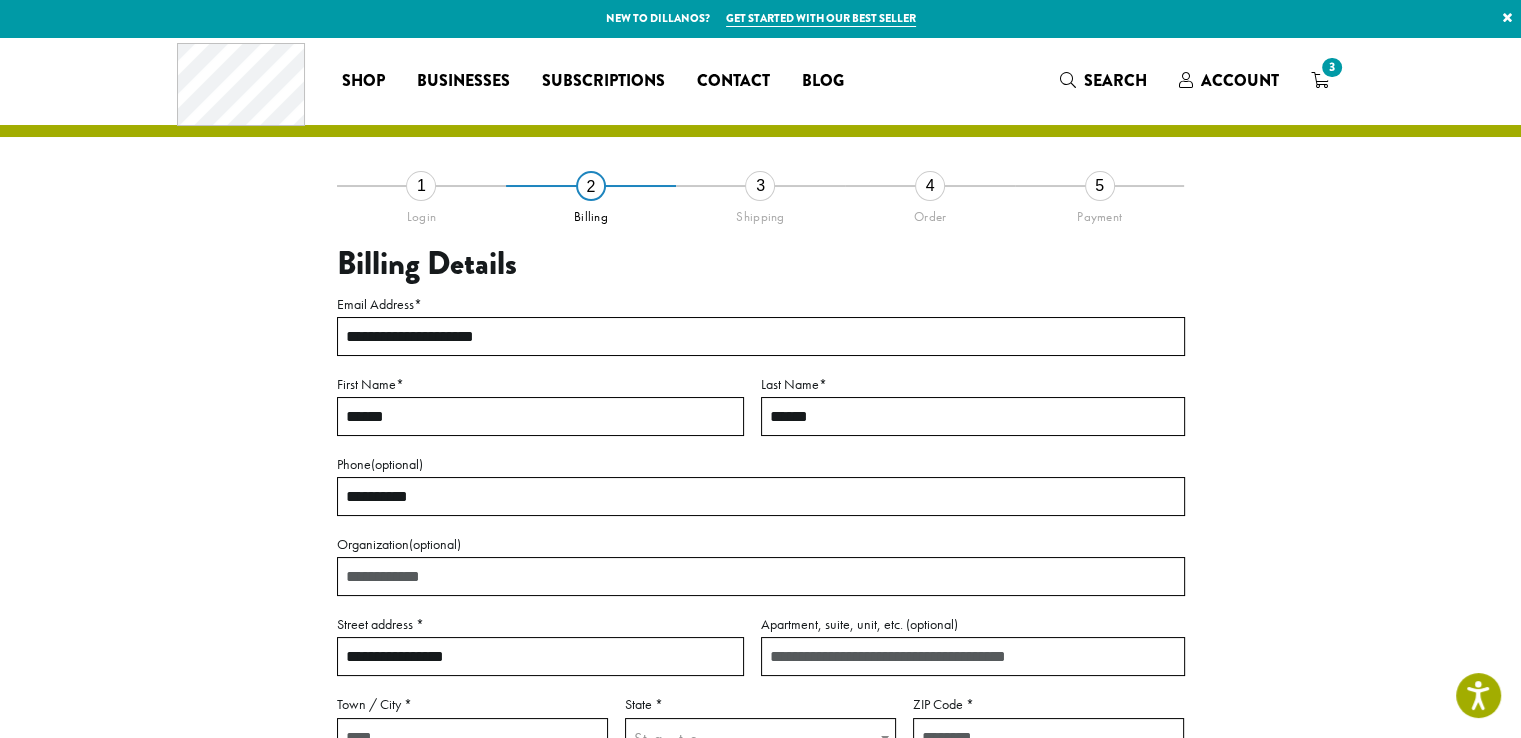 type on "**********" 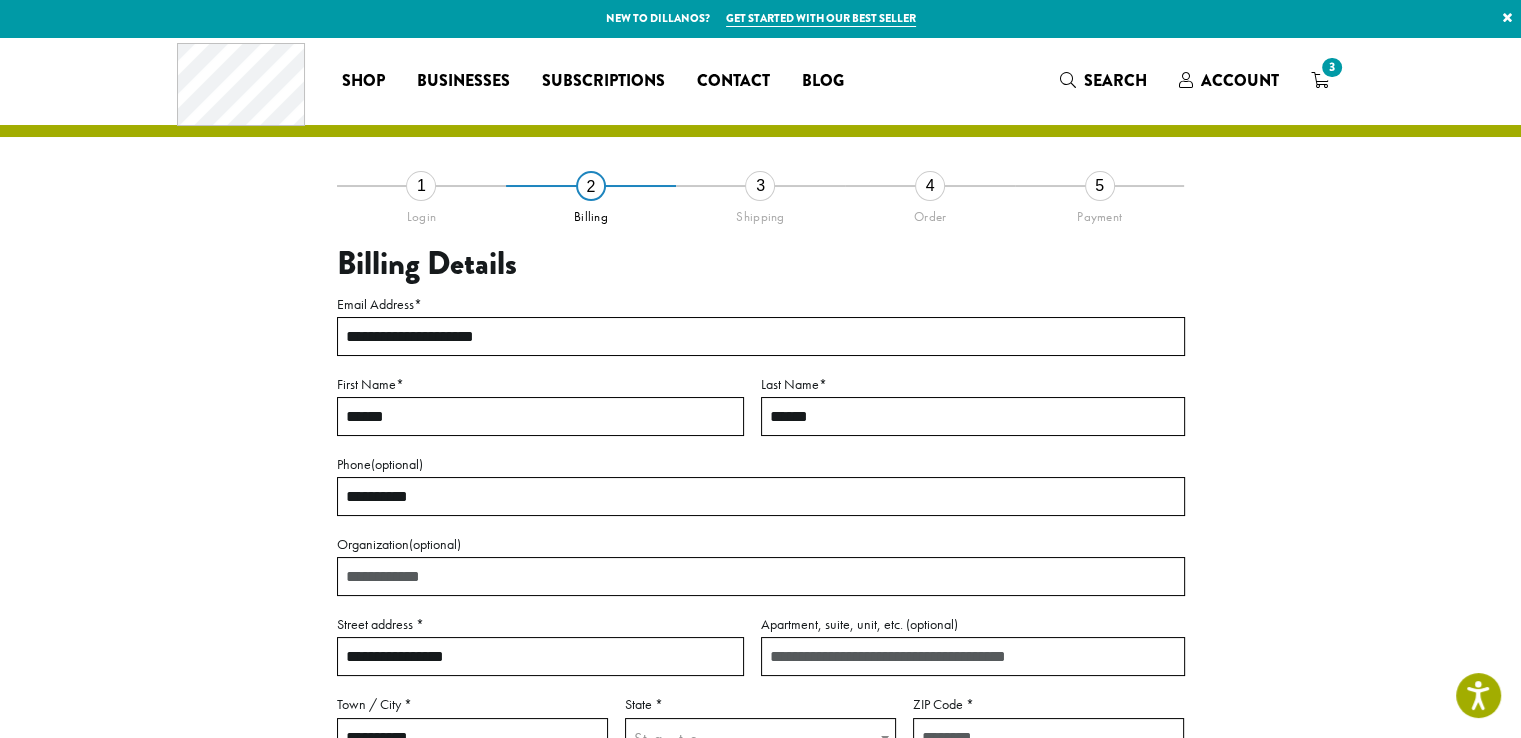 select on "**" 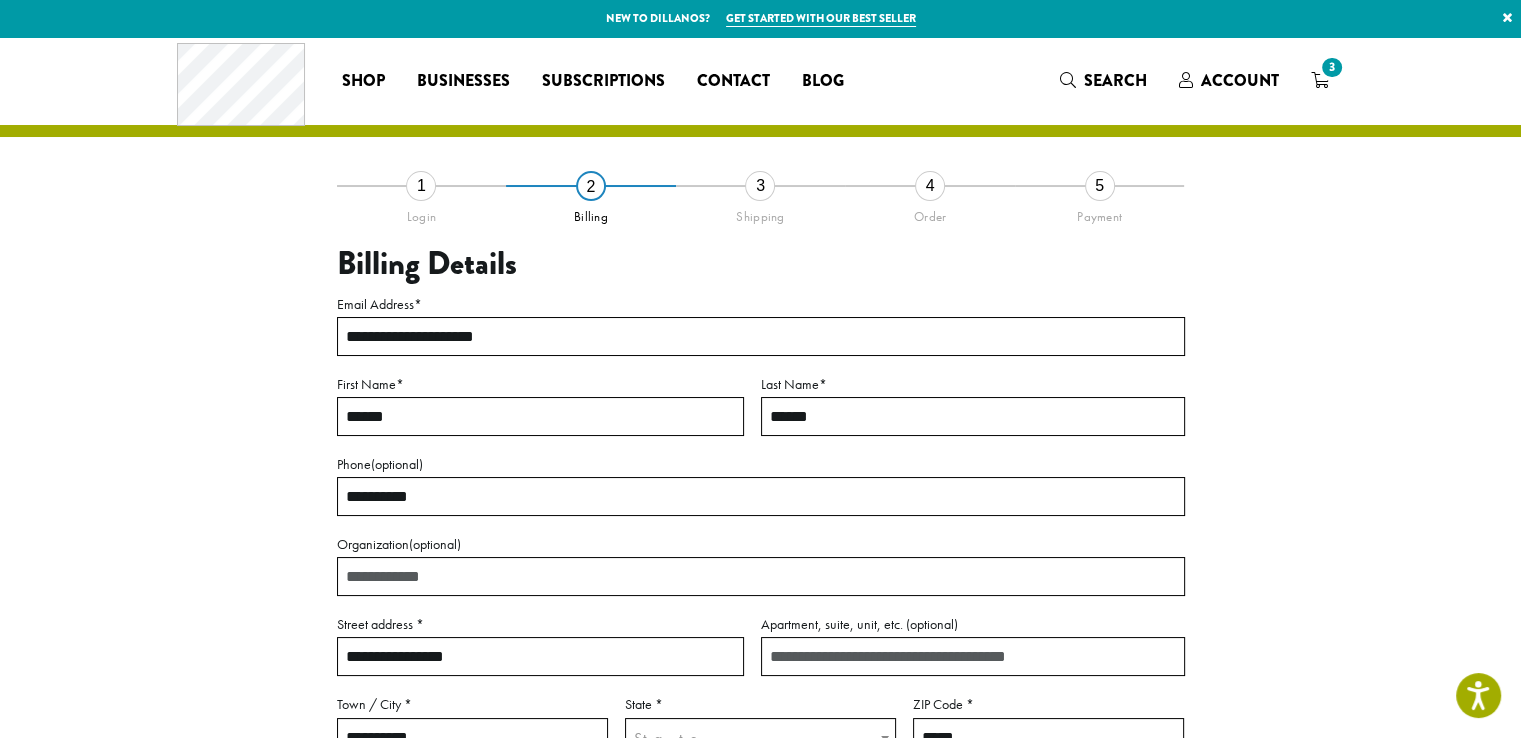 scroll, scrollTop: 448, scrollLeft: 0, axis: vertical 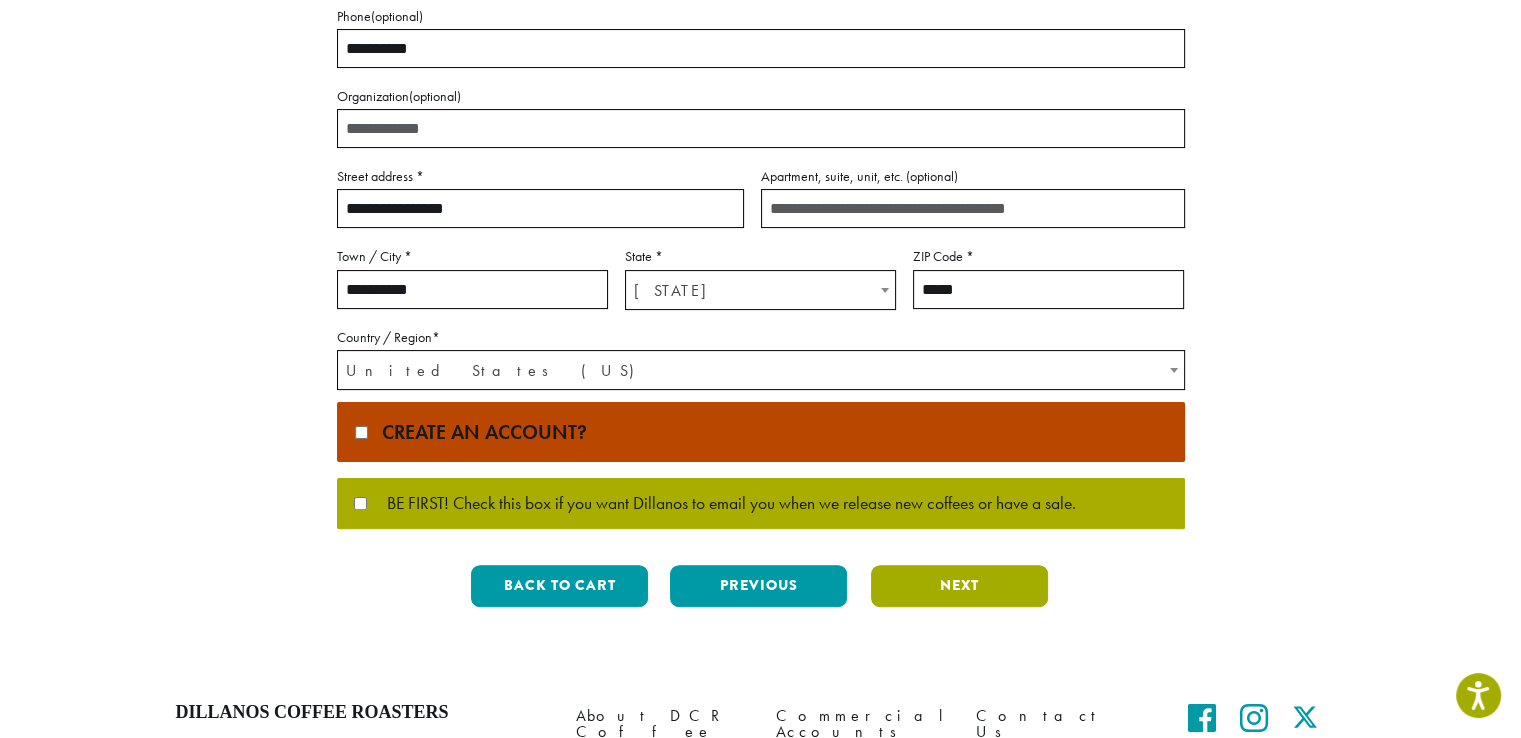 click on "Next" at bounding box center (959, 586) 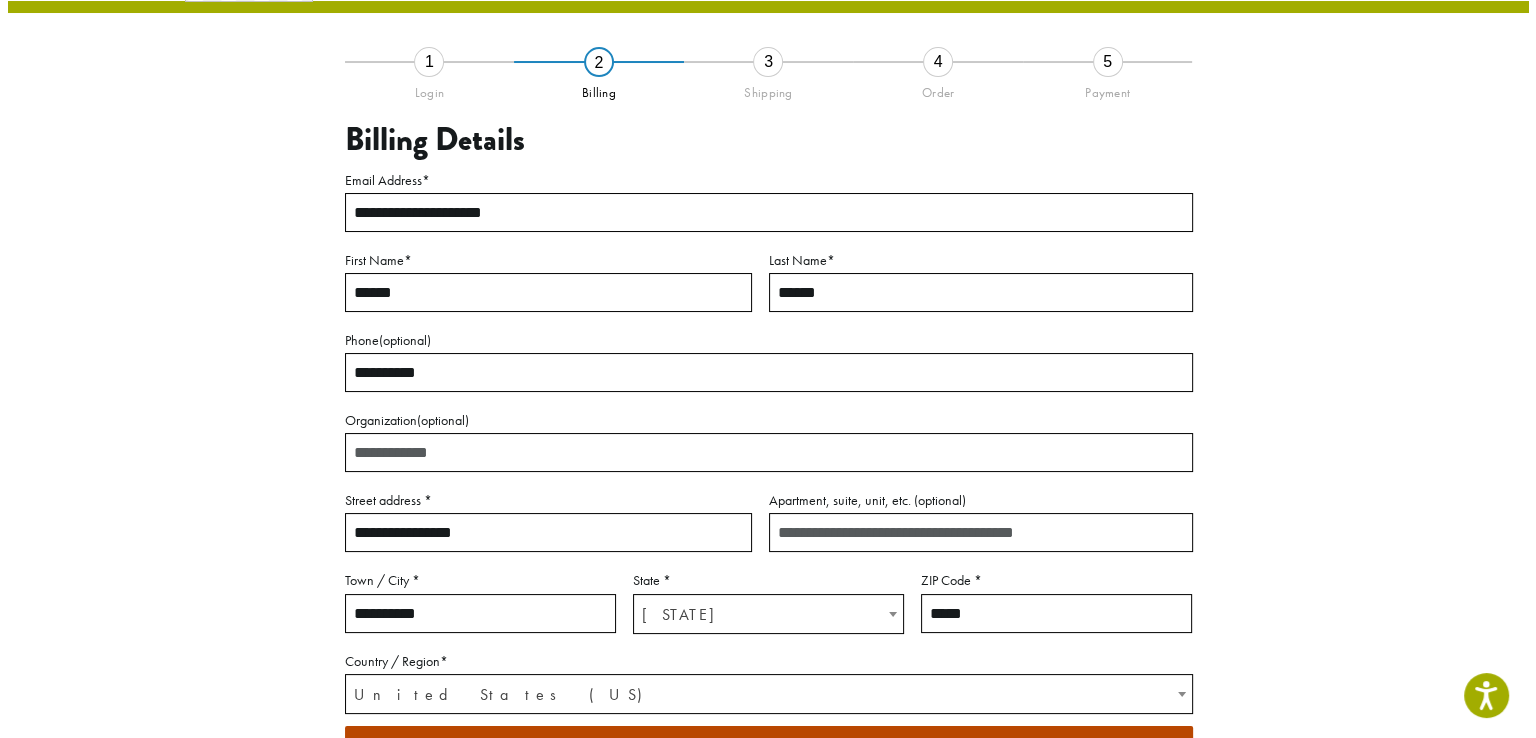 scroll, scrollTop: 104, scrollLeft: 0, axis: vertical 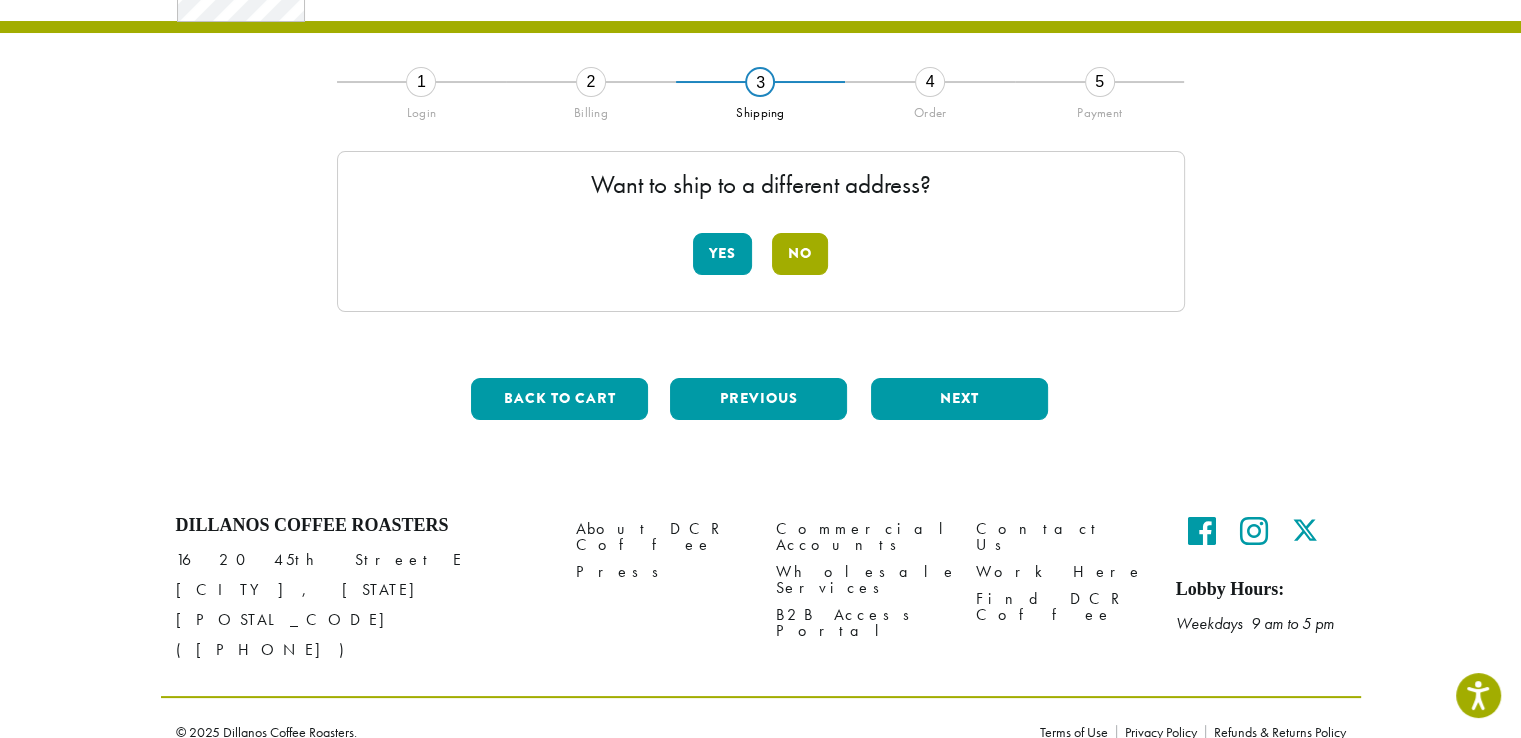 click on "No" at bounding box center [800, 254] 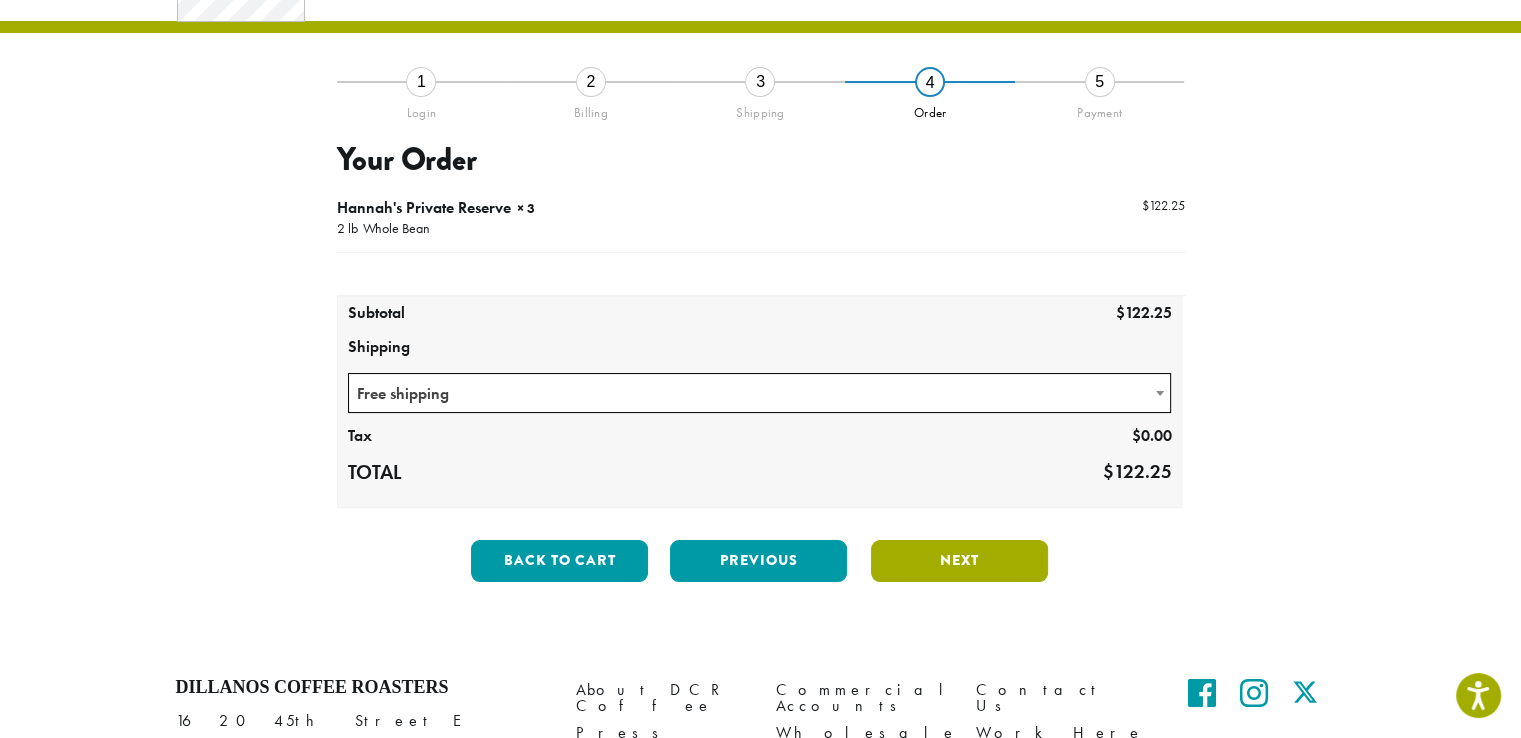 click on "Next" at bounding box center [959, 561] 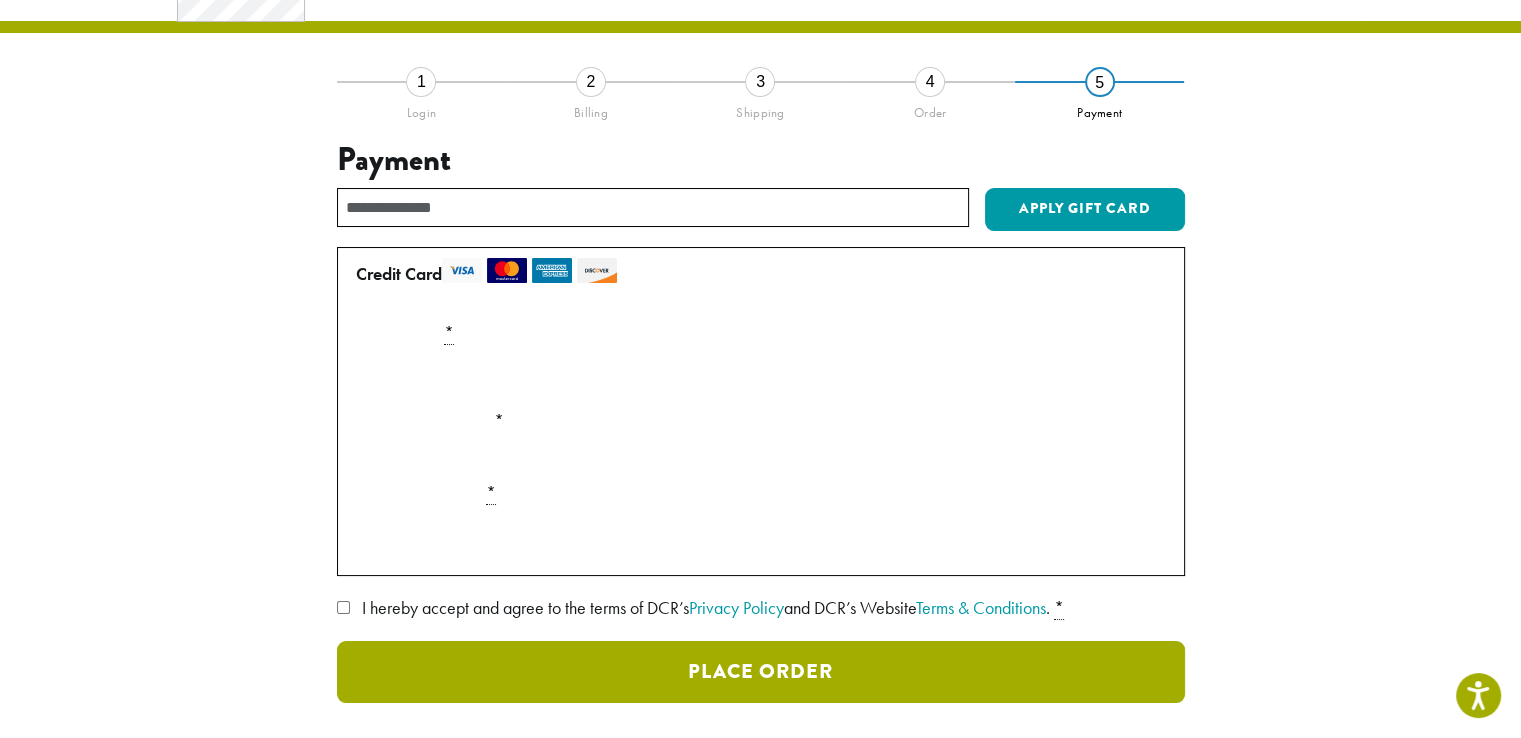 click on "Place Order" at bounding box center [761, 672] 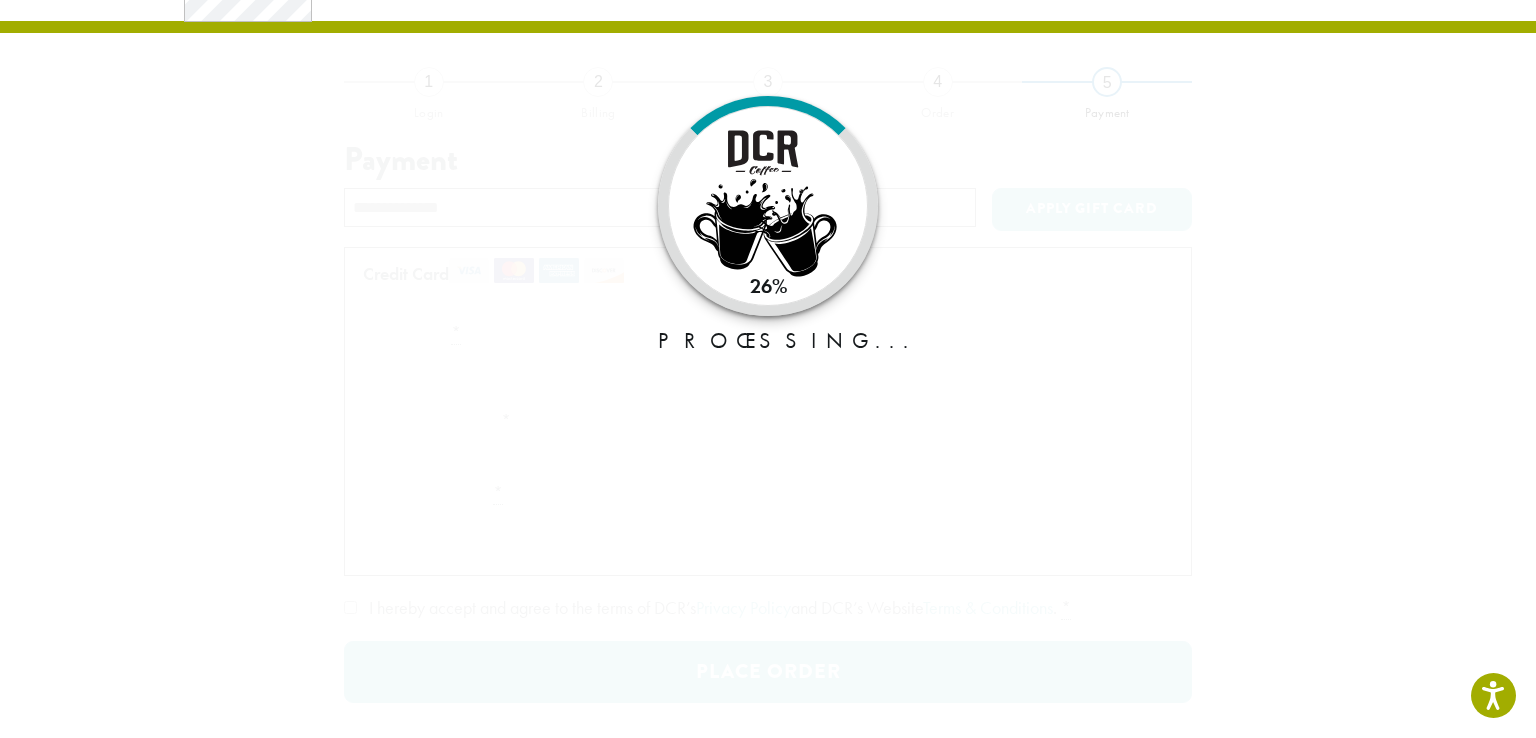 drag, startPoint x: 388, startPoint y: 670, endPoint x: 1268, endPoint y: 302, distance: 953.8469 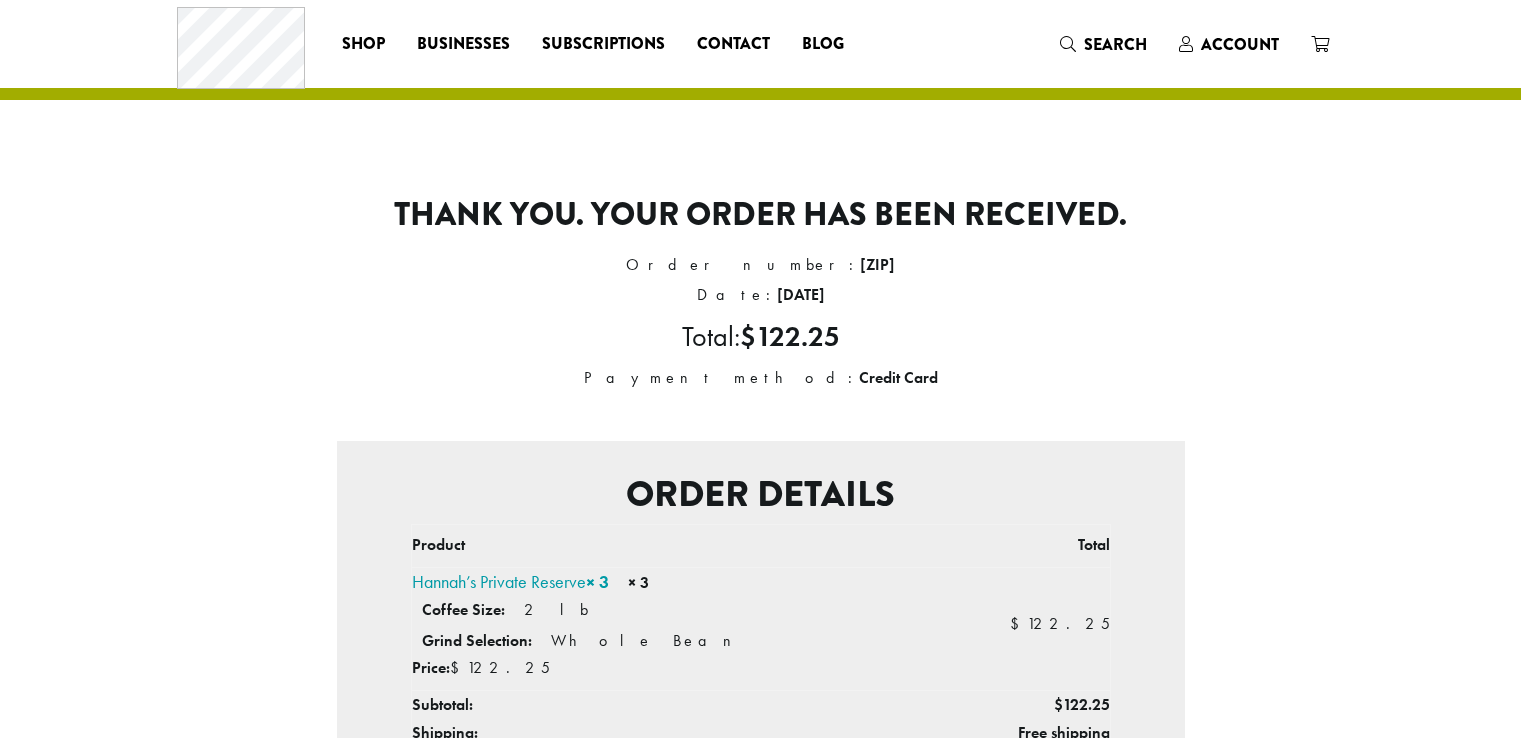 scroll, scrollTop: 0, scrollLeft: 0, axis: both 